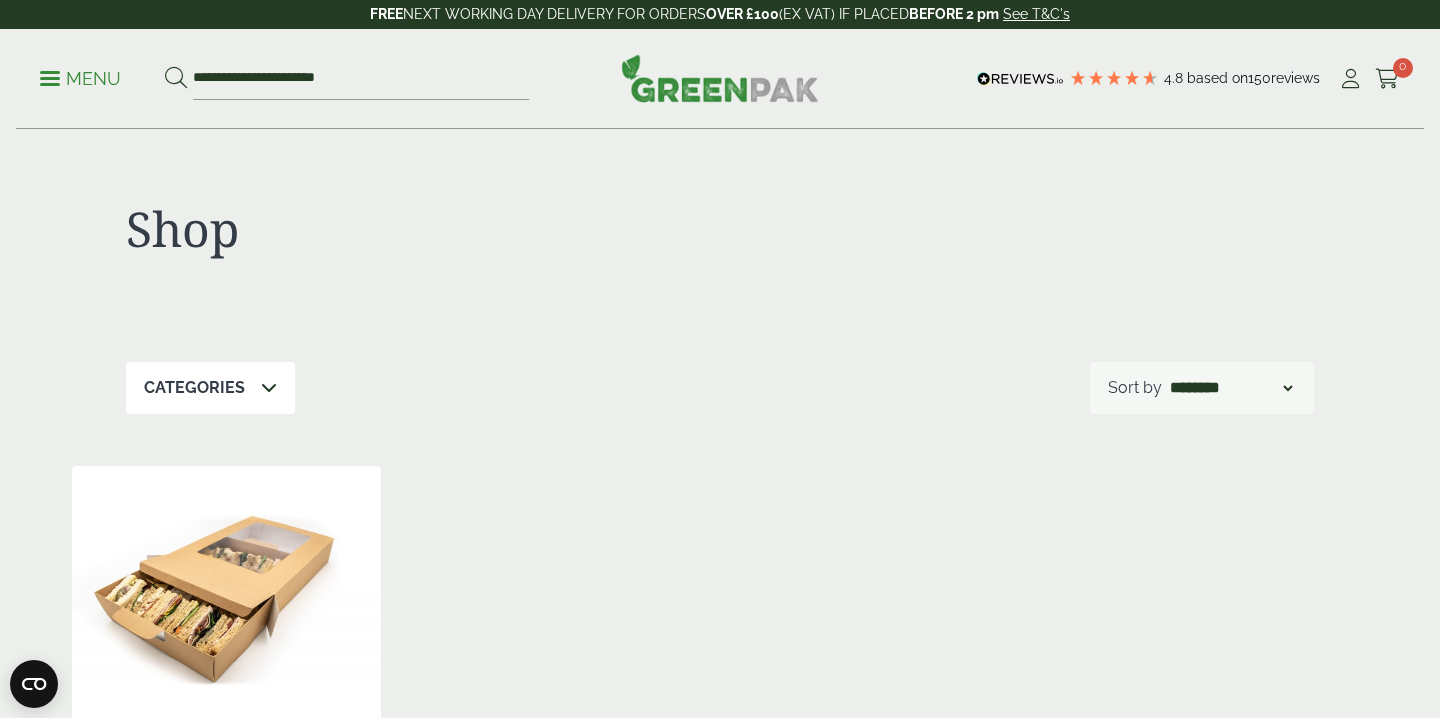 scroll, scrollTop: 717, scrollLeft: 0, axis: vertical 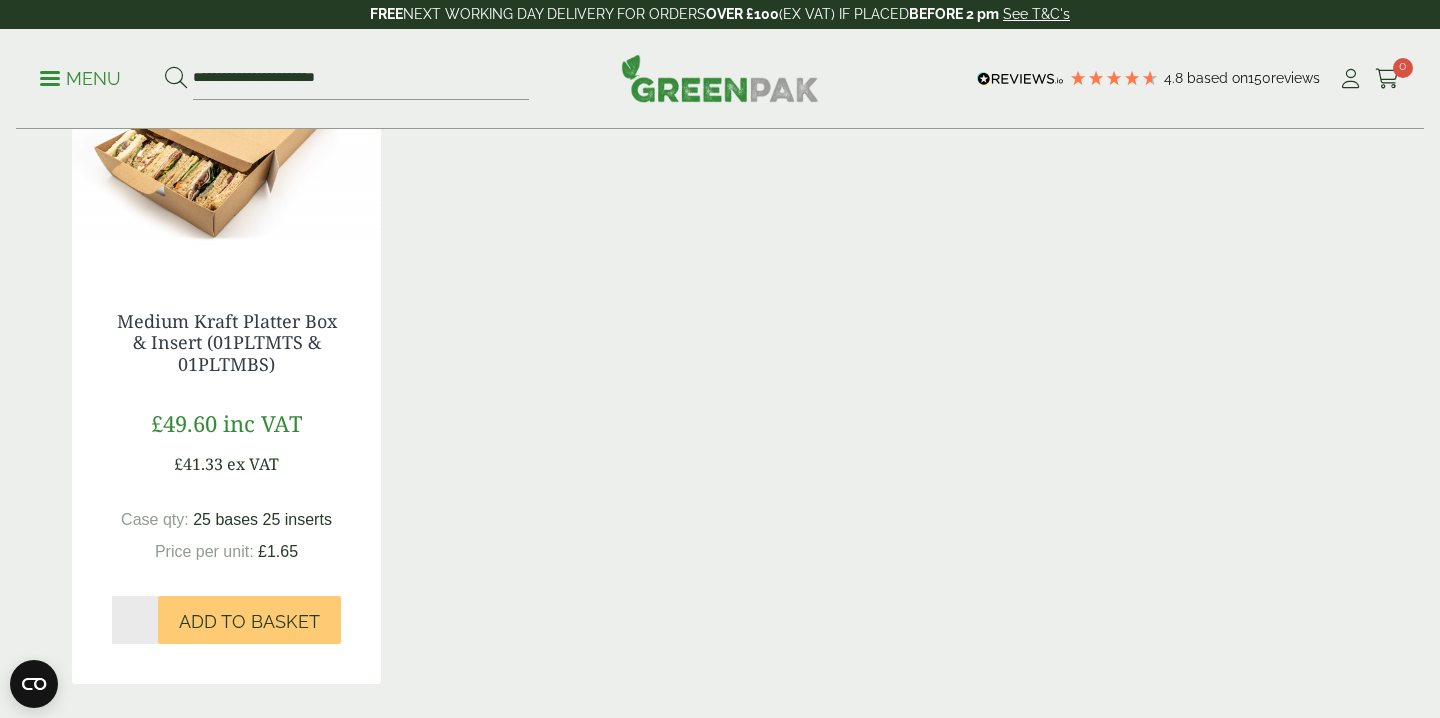 click at bounding box center (226, 146) 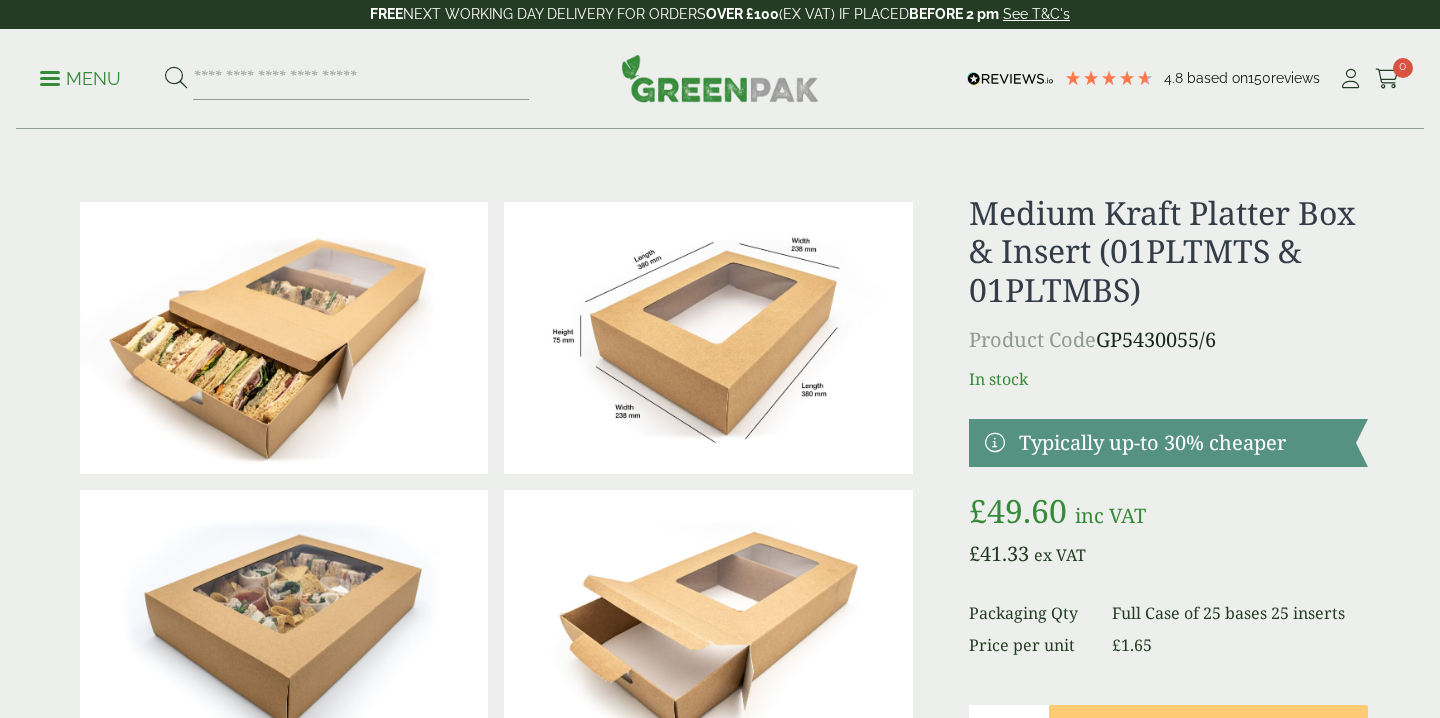 scroll, scrollTop: 0, scrollLeft: 0, axis: both 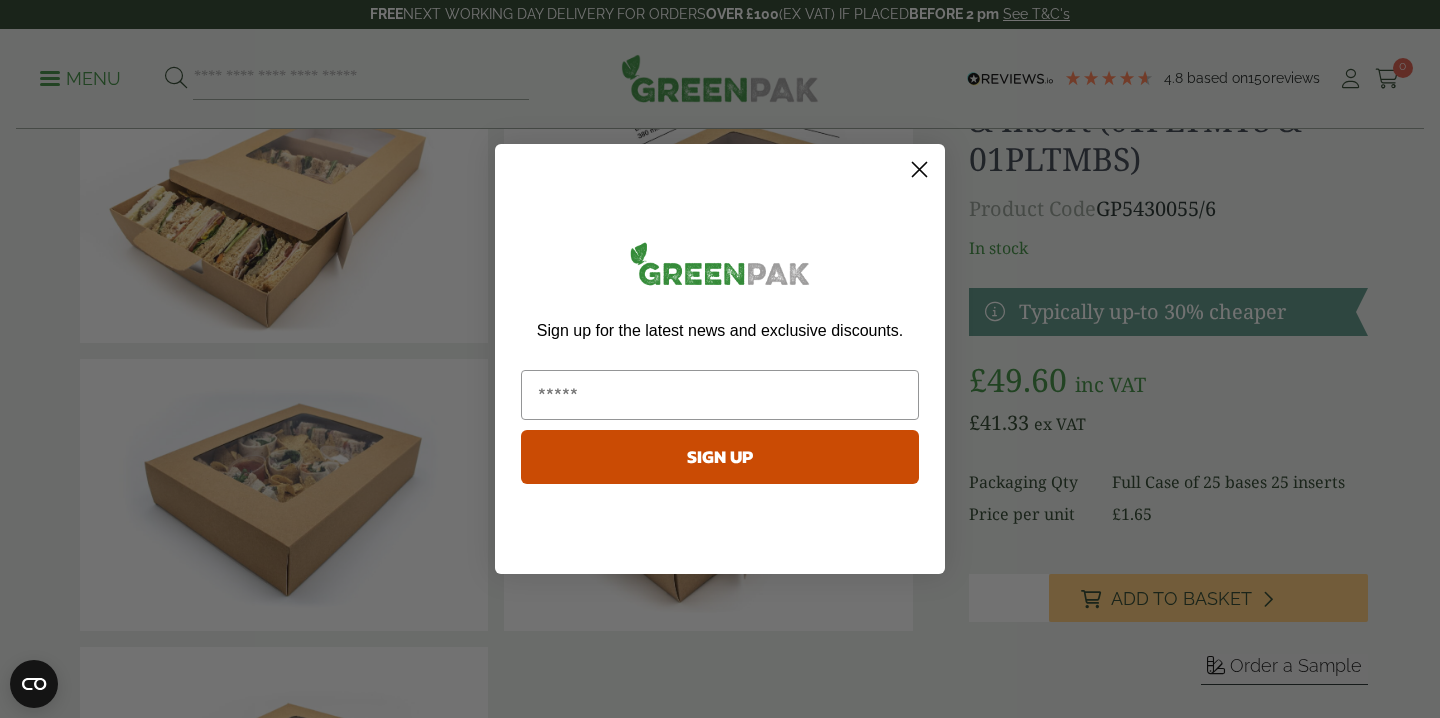 click at bounding box center (920, 170) 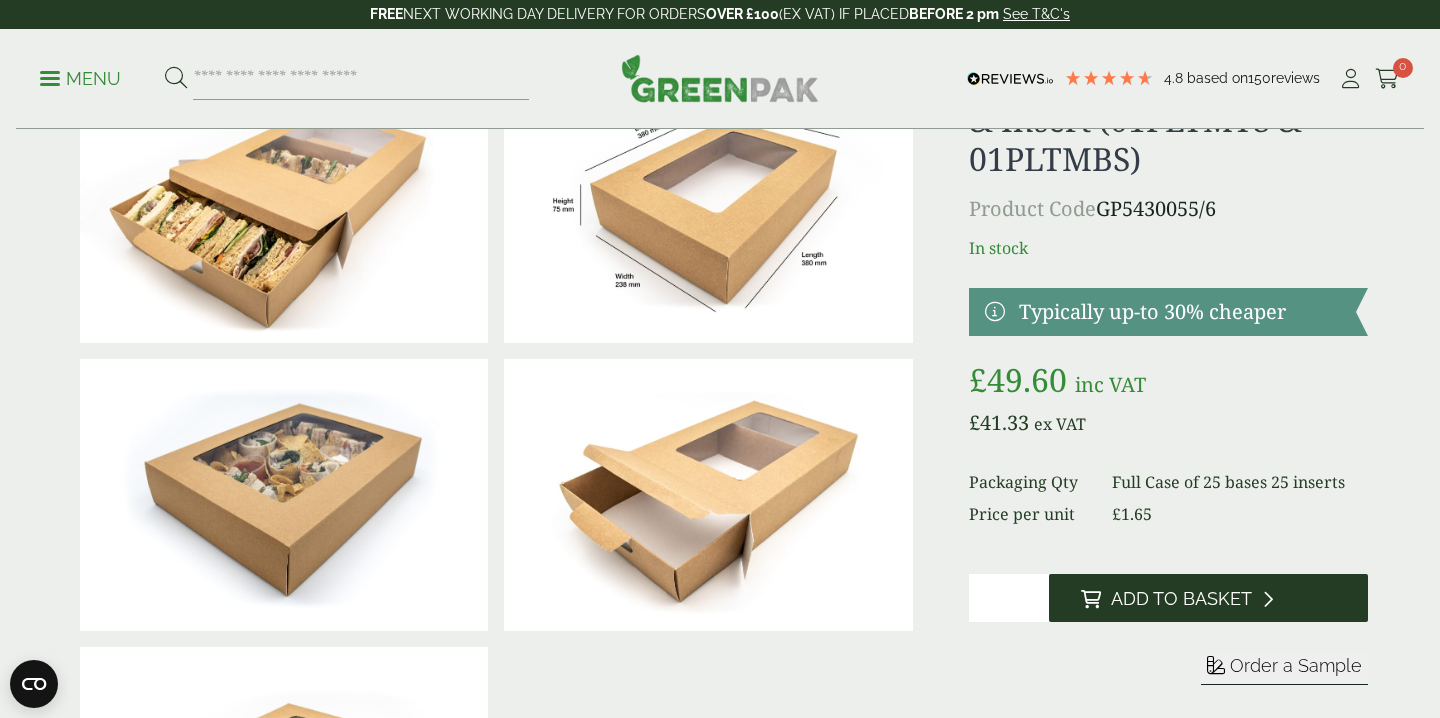 click on "Add to Basket" at bounding box center [1181, 599] 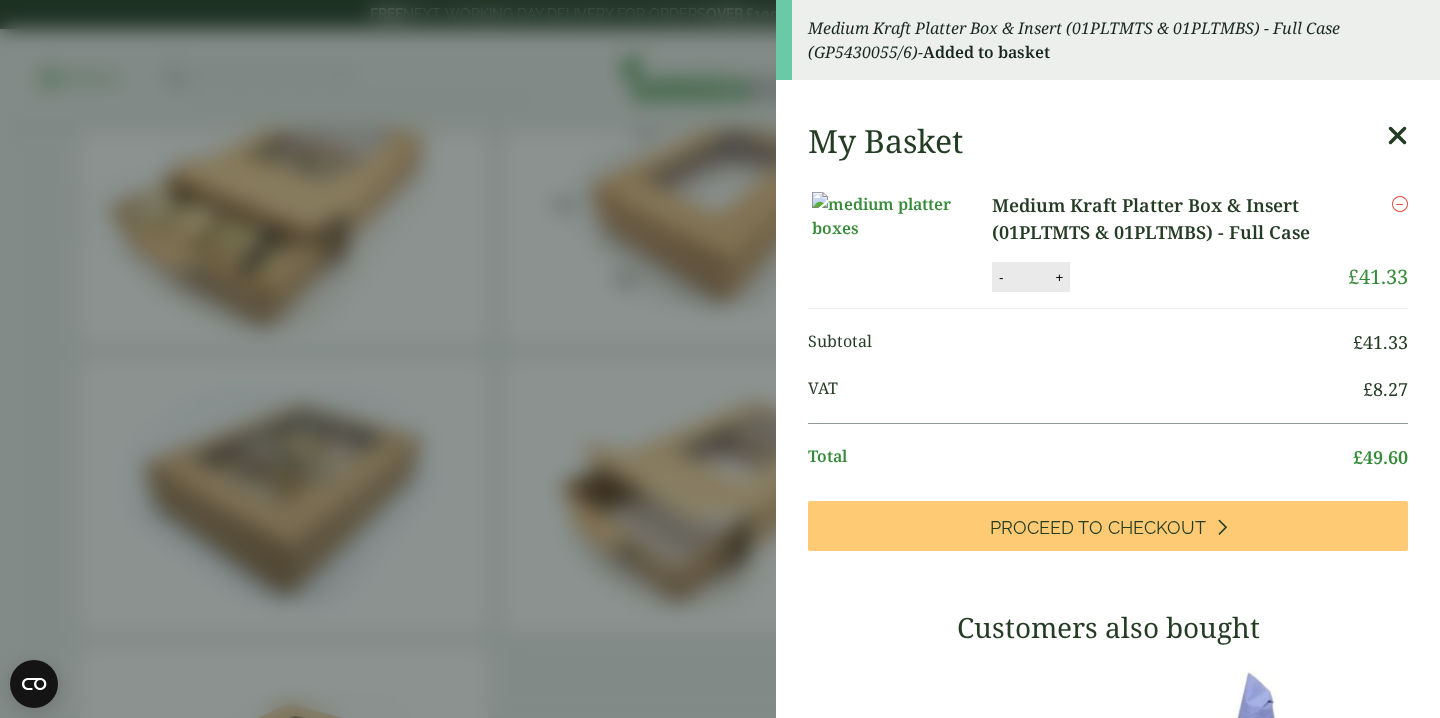 click at bounding box center [1397, 136] 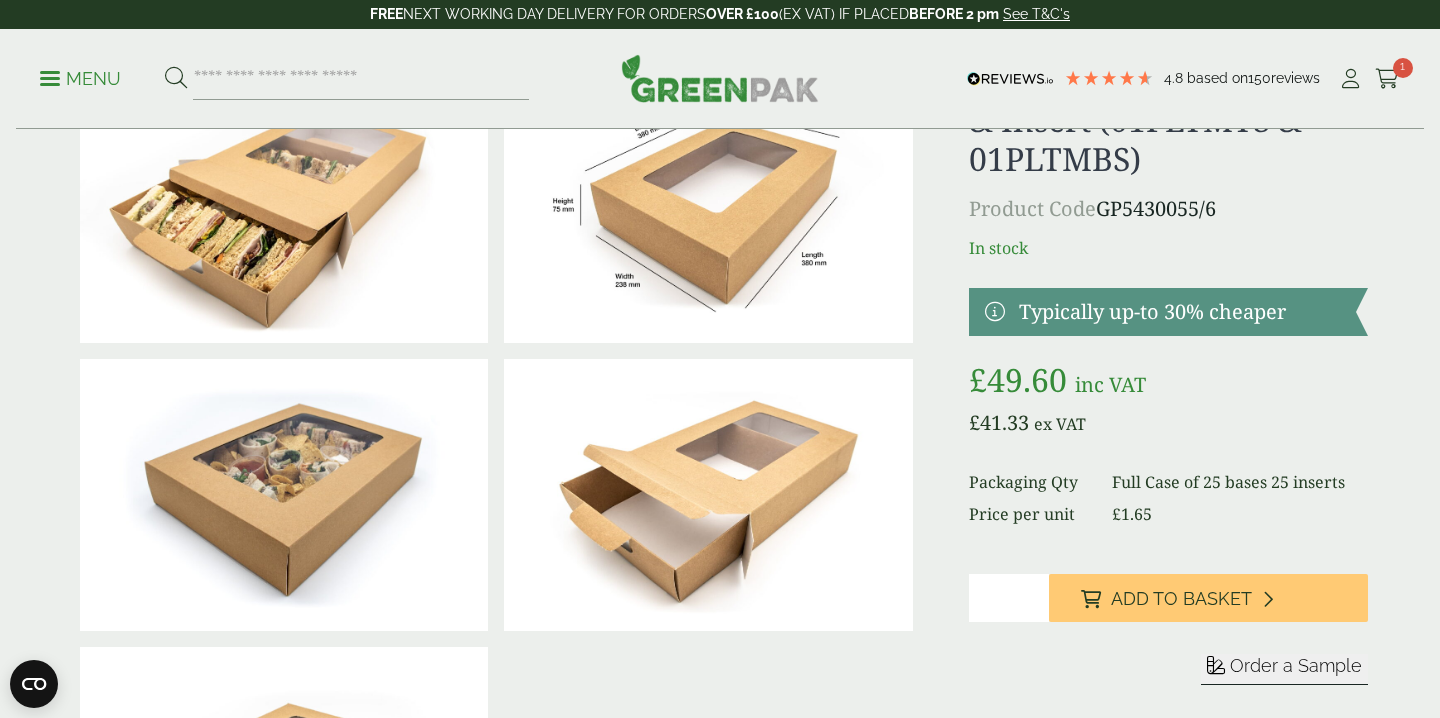 scroll, scrollTop: 0, scrollLeft: 0, axis: both 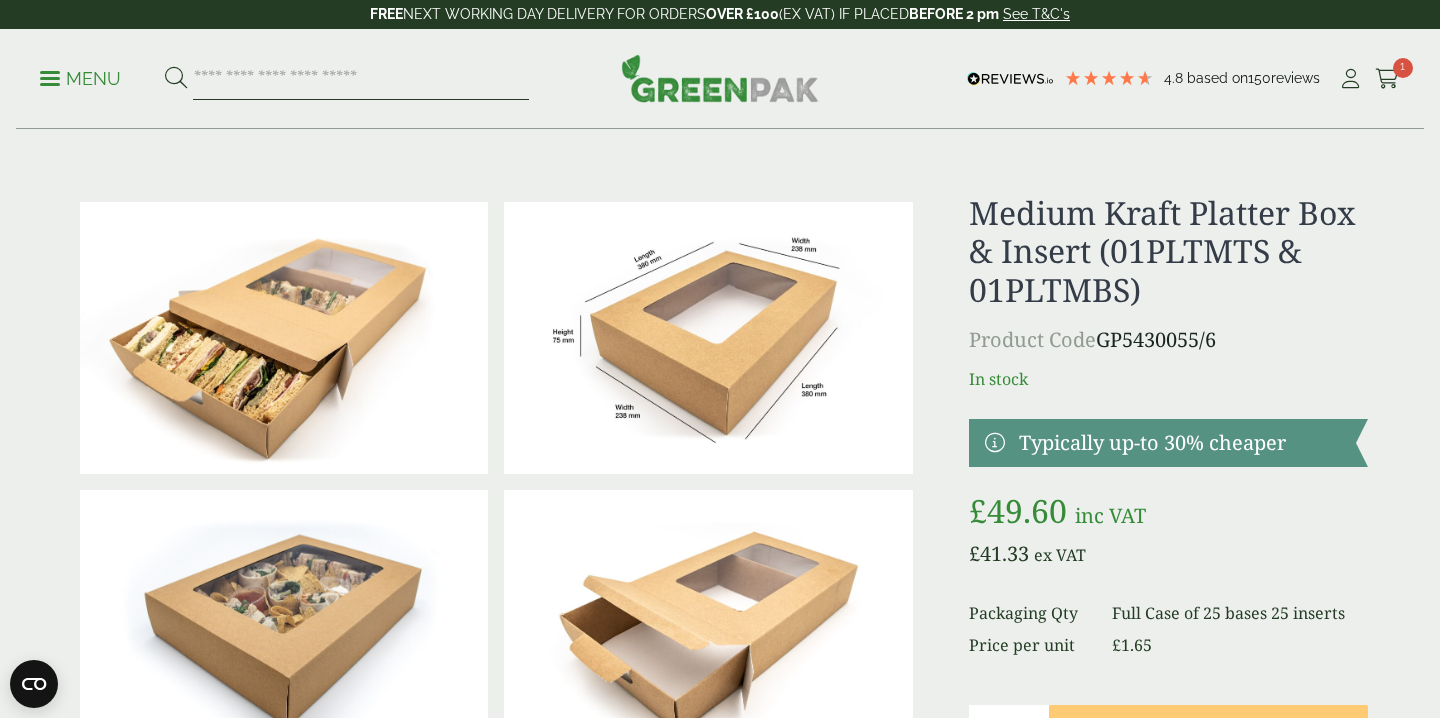 click at bounding box center [361, 79] 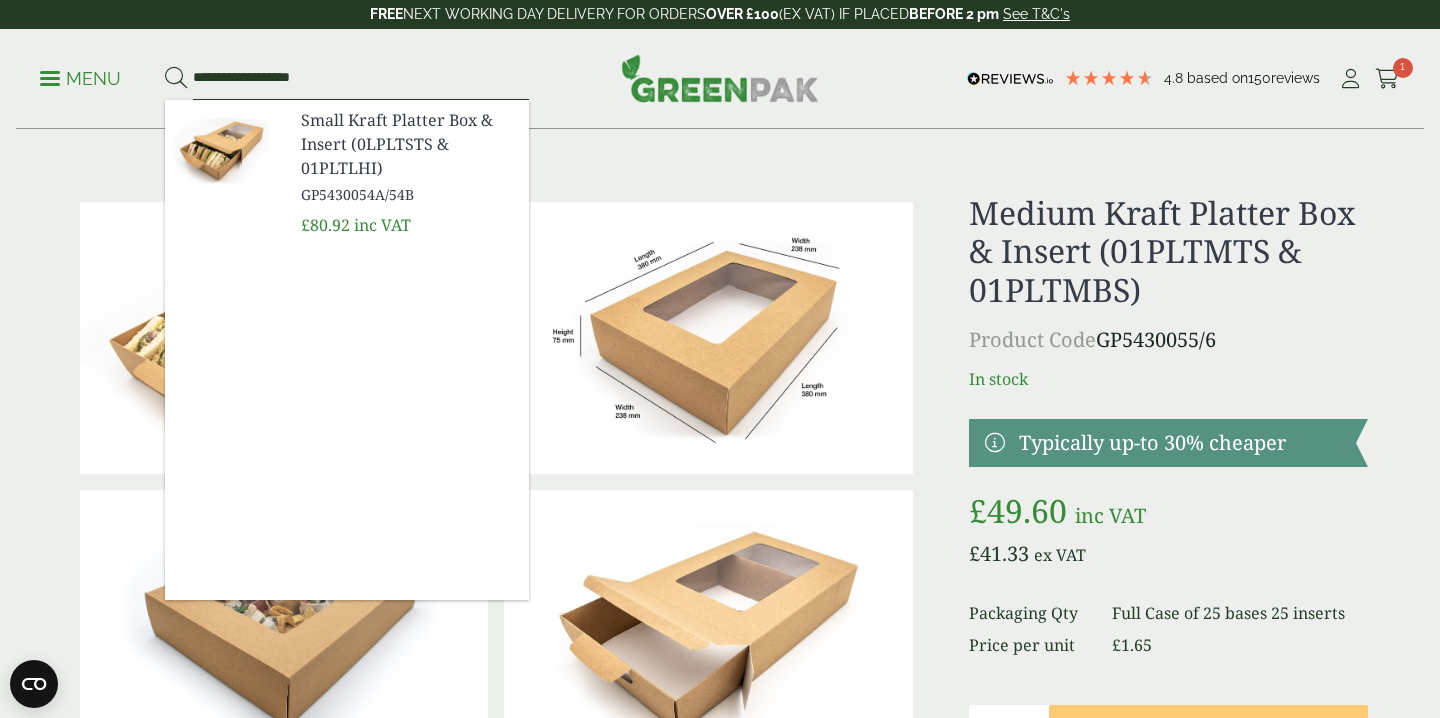 type on "**********" 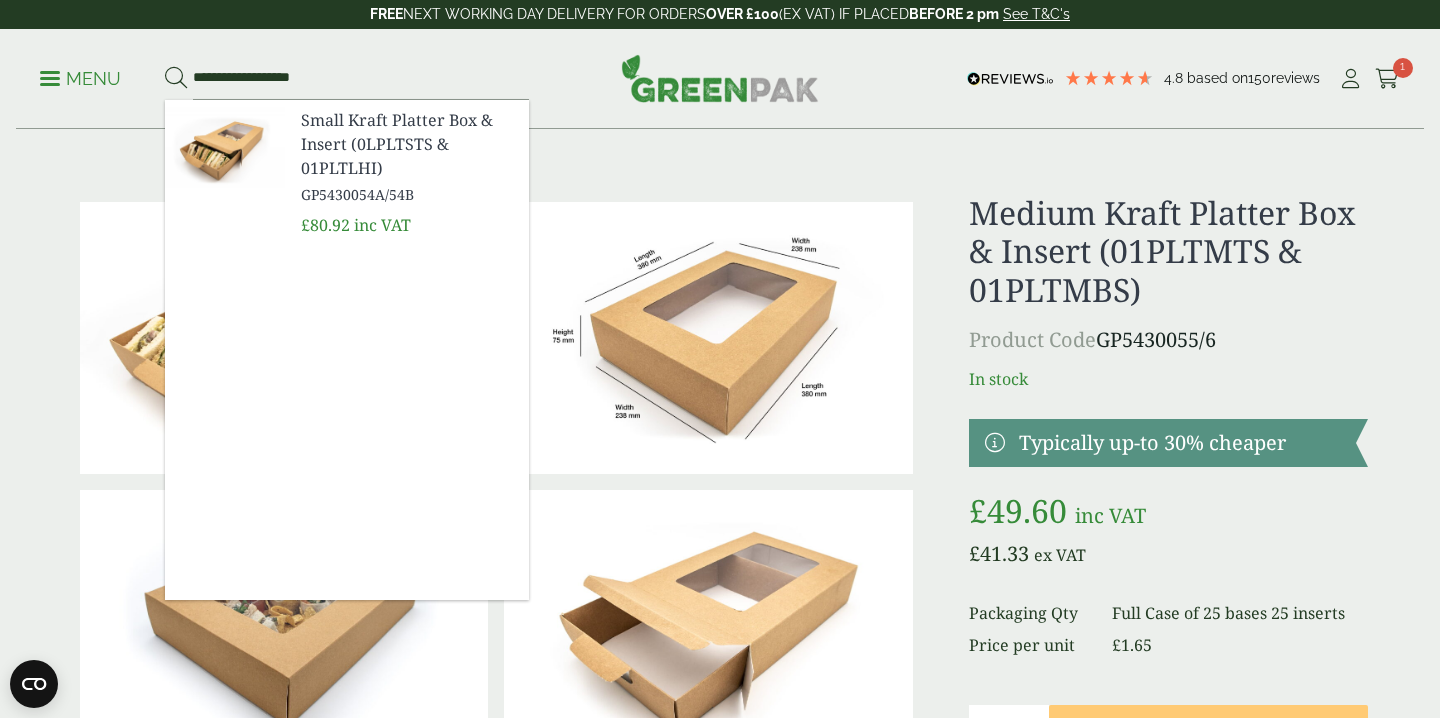 click on "Small Kraft Platter Box & Insert (0LPLTSTS & 01PLTLHI)" at bounding box center [407, 144] 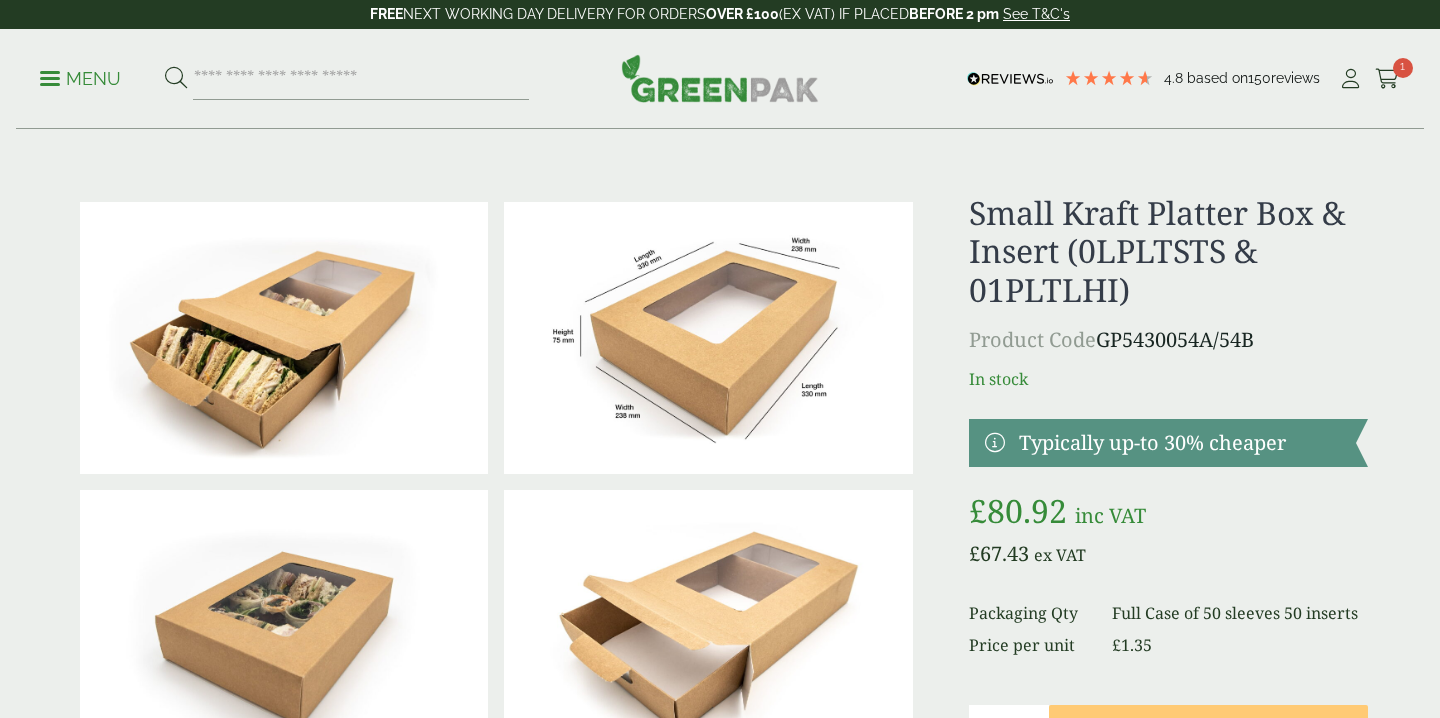 scroll, scrollTop: 0, scrollLeft: 0, axis: both 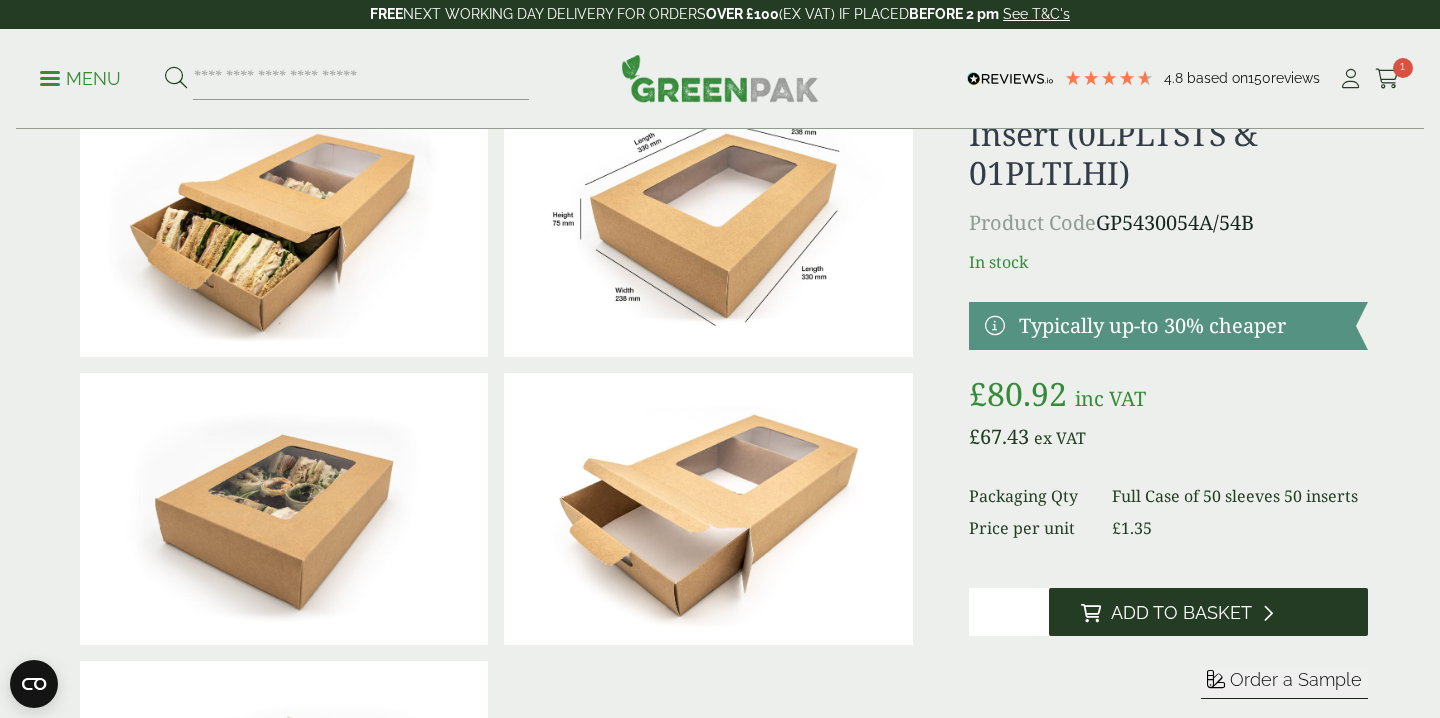 click on "Add to Basket" at bounding box center (1181, 613) 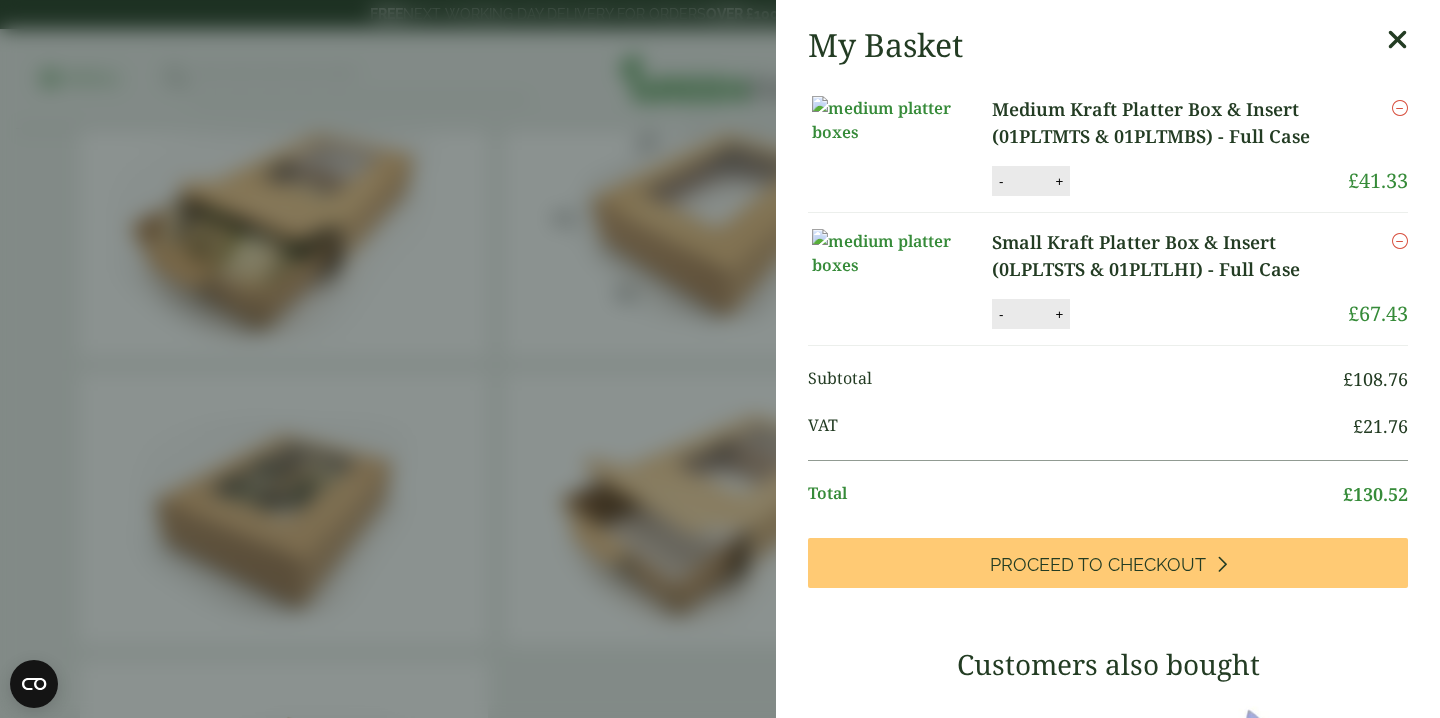 scroll, scrollTop: 72, scrollLeft: 0, axis: vertical 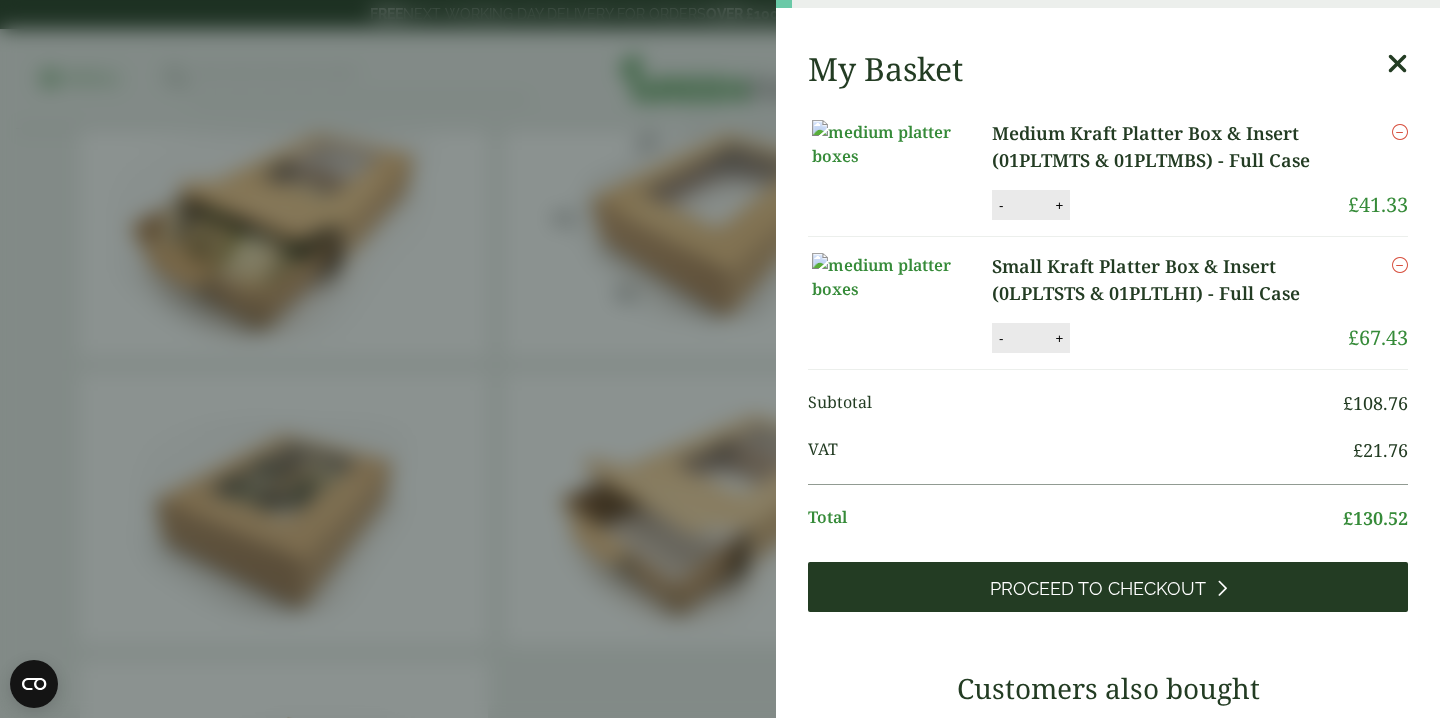 click on "Proceed to Checkout" at bounding box center (1098, 589) 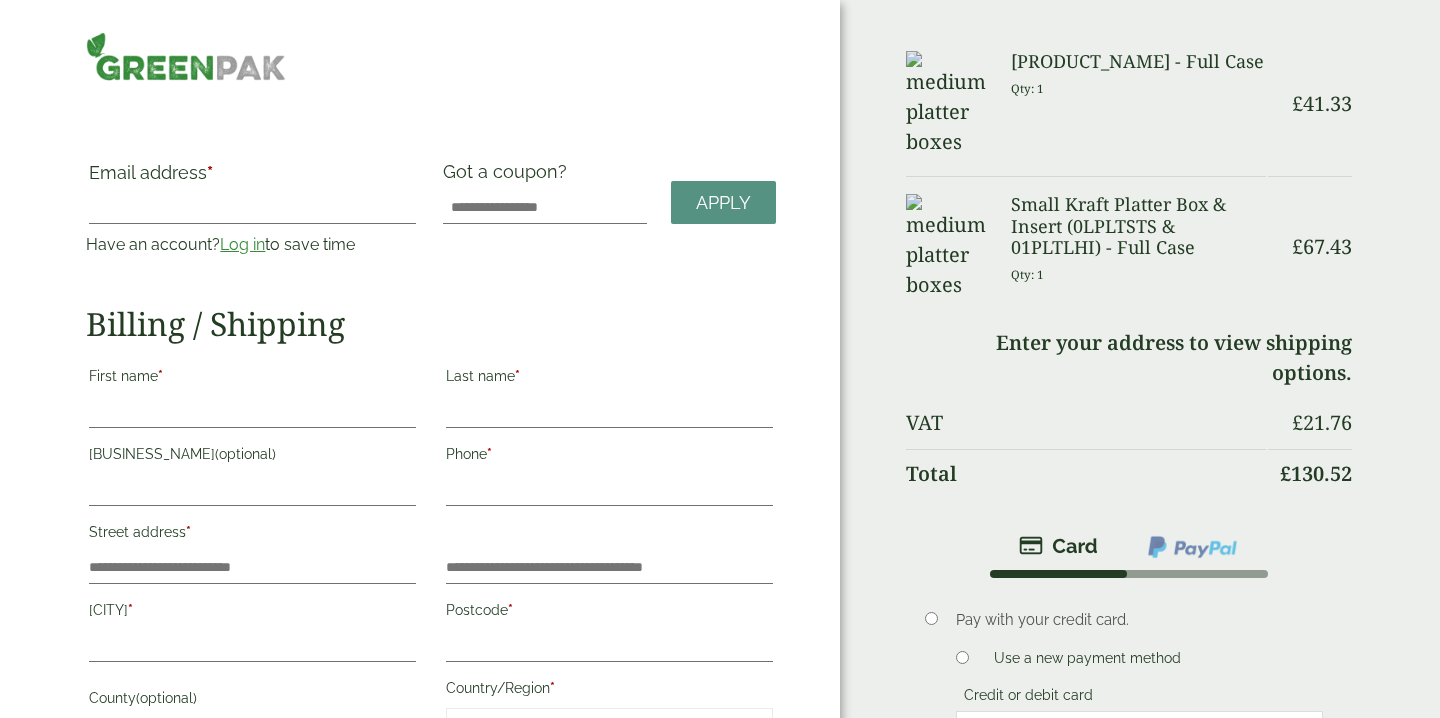 scroll, scrollTop: 0, scrollLeft: 0, axis: both 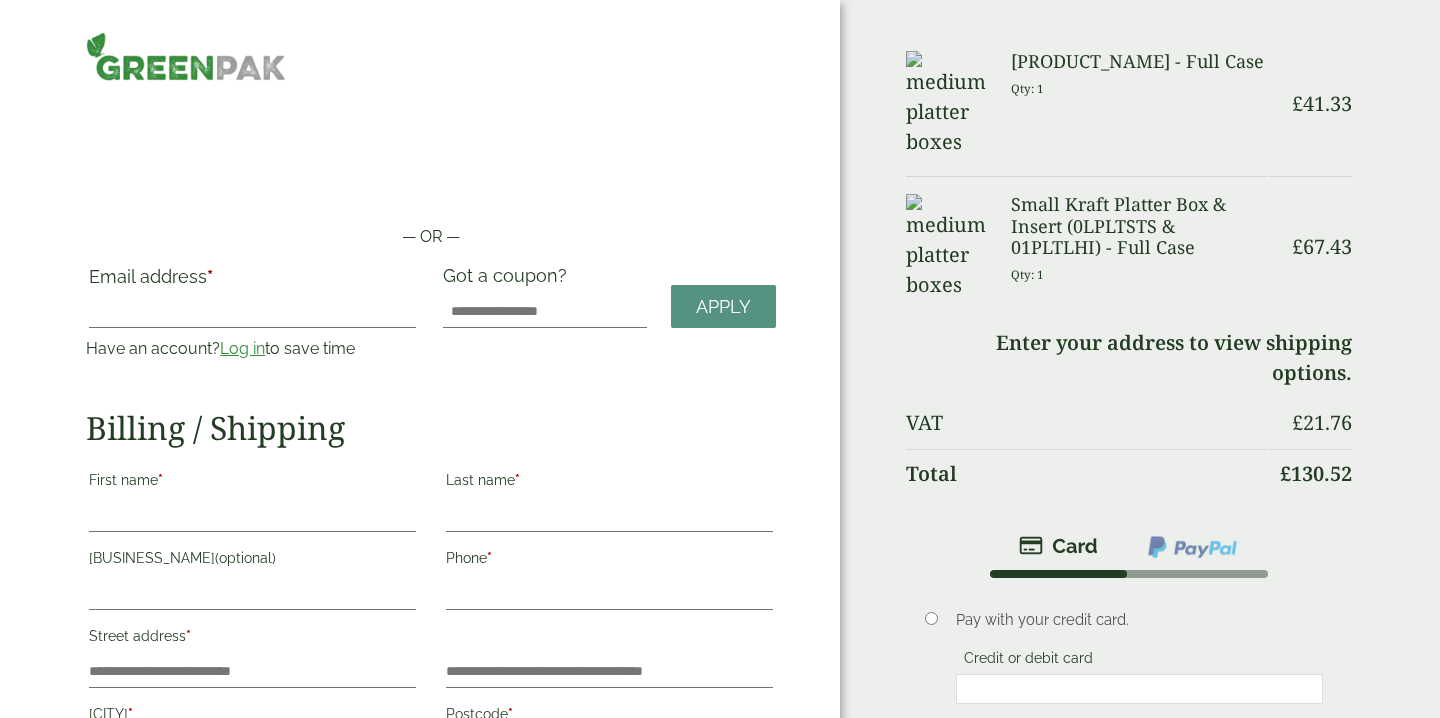 click at bounding box center (1192, 547) 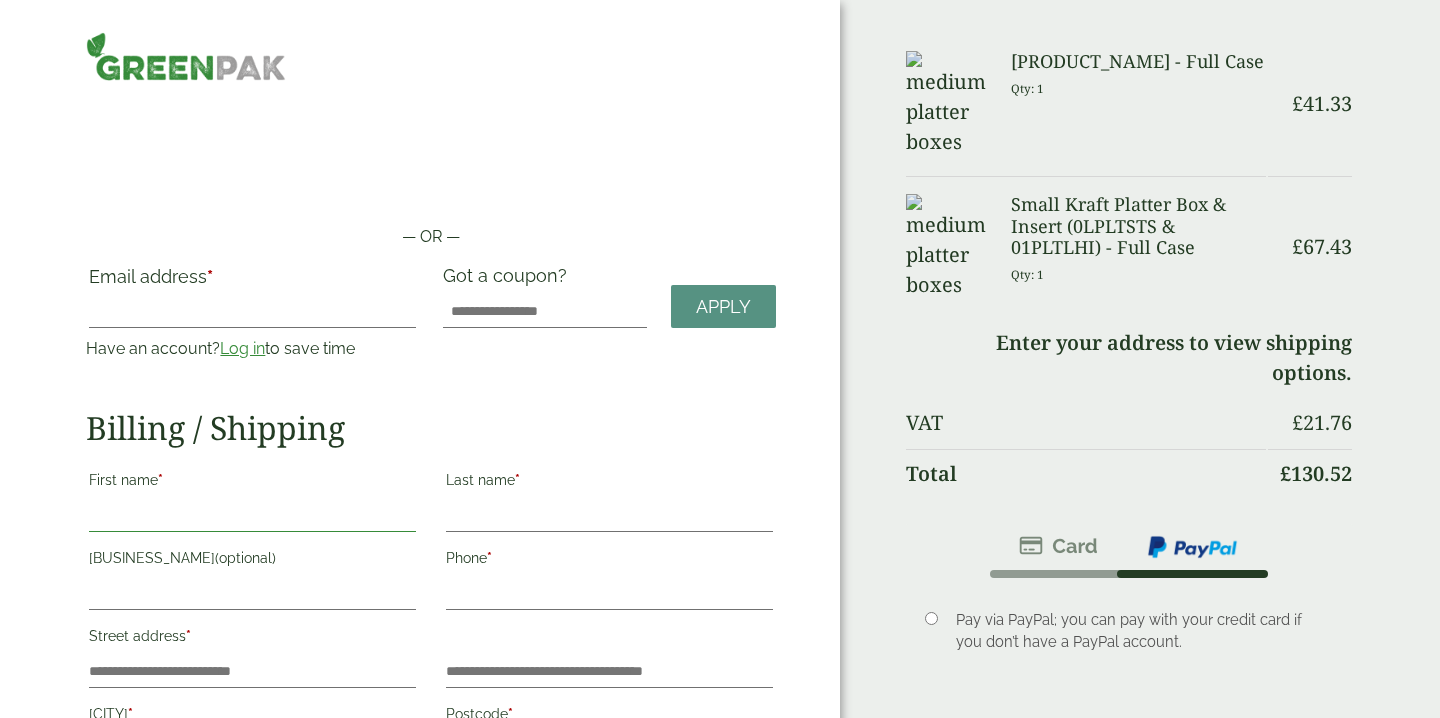 click on "First name  *" at bounding box center (252, 516) 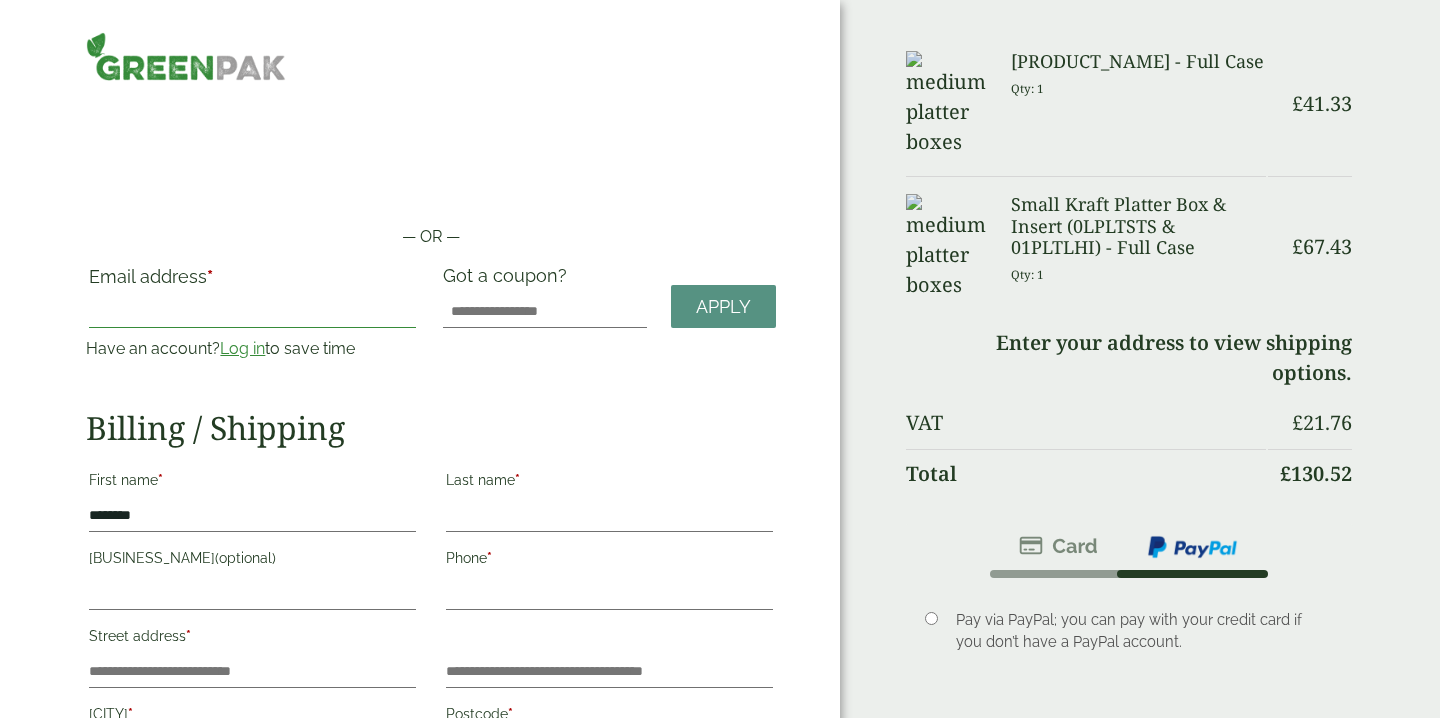 type on "**********" 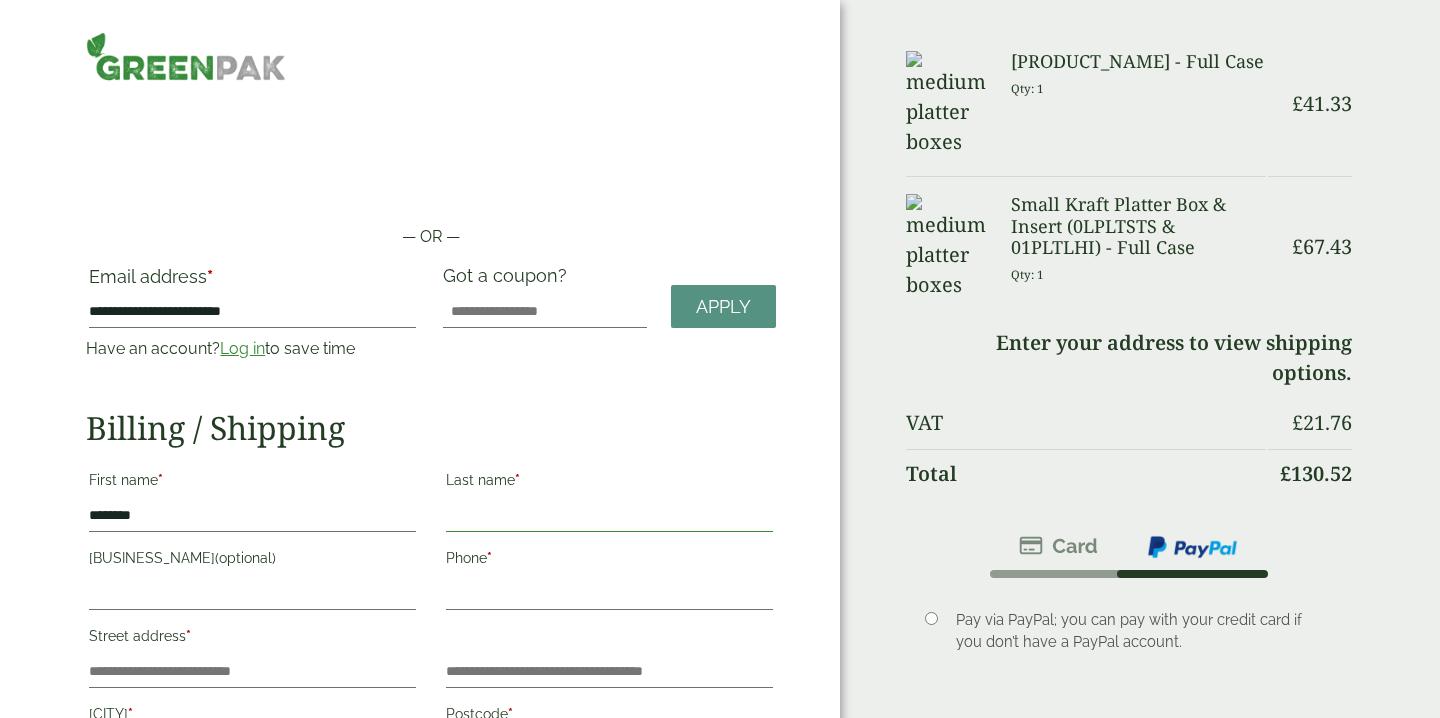 type on "********" 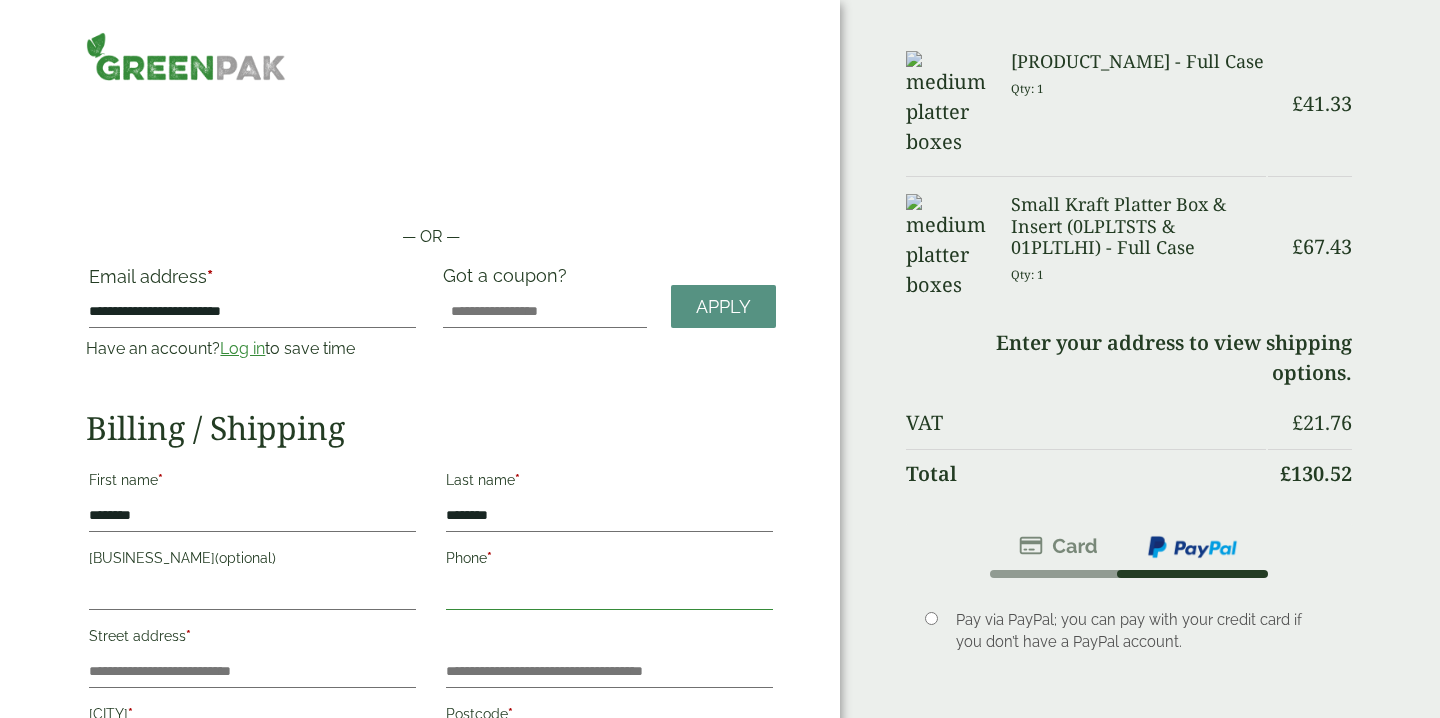 type on "**********" 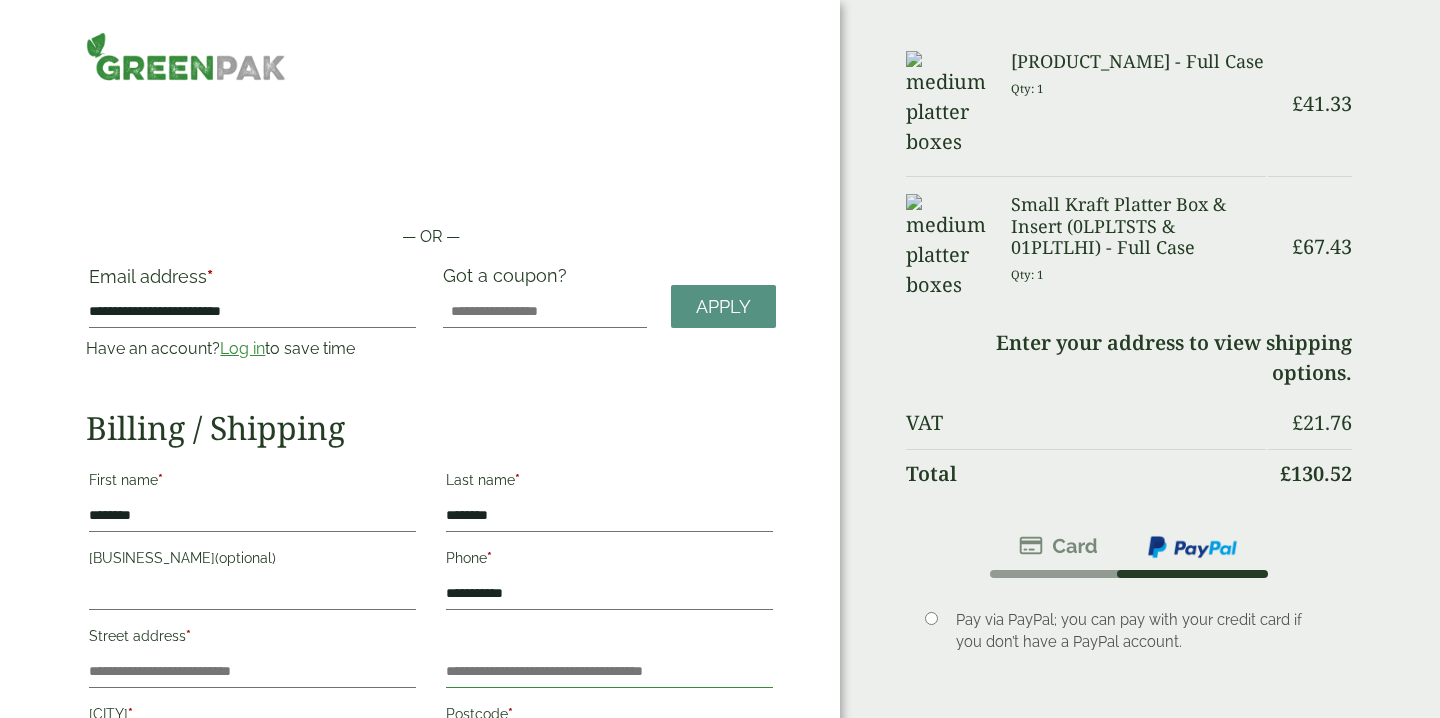 type on "**********" 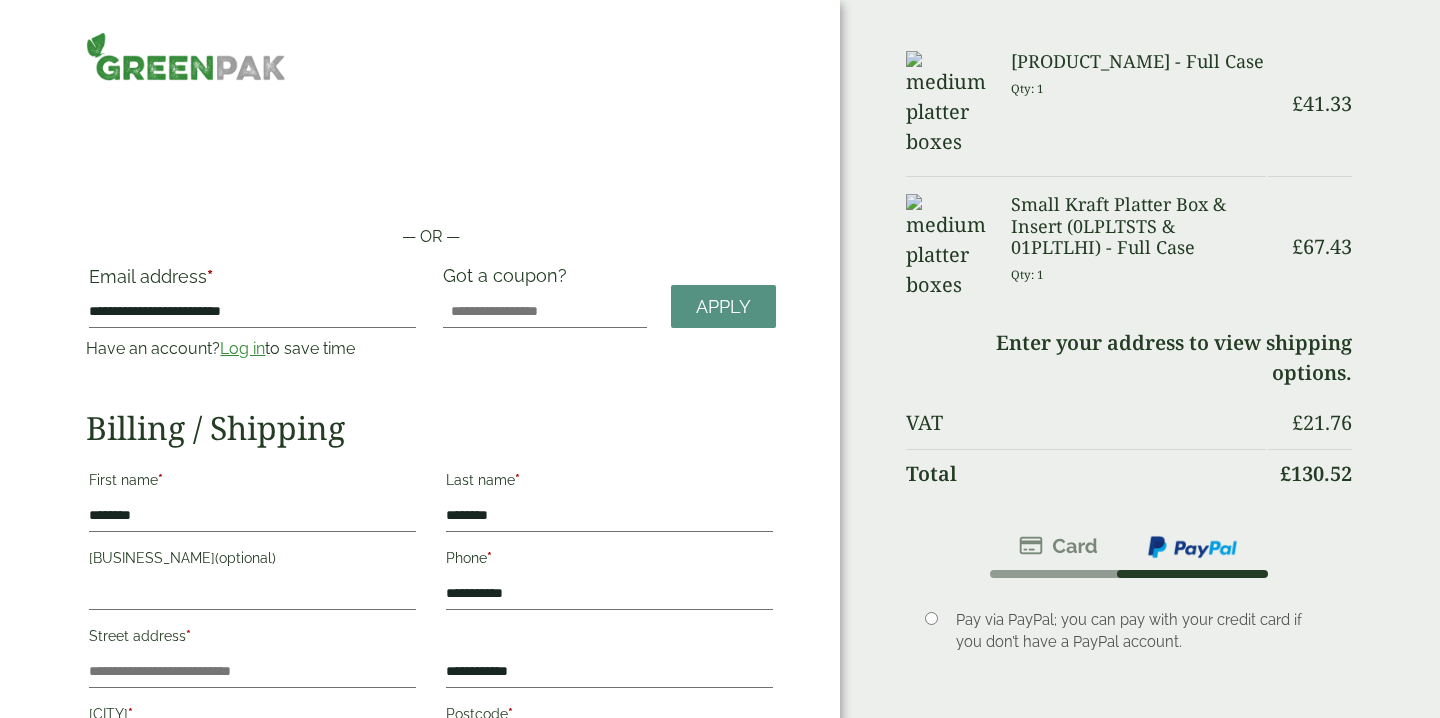type on "**********" 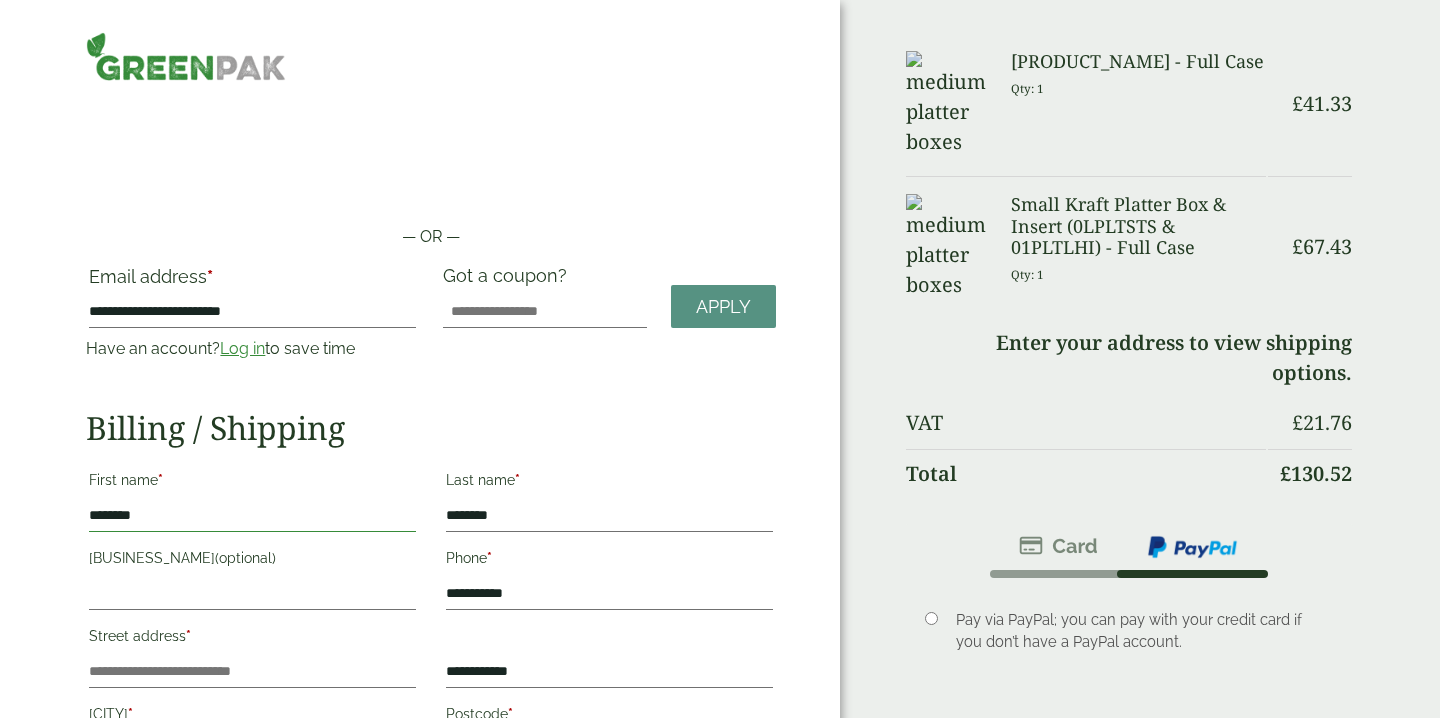 scroll, scrollTop: 474, scrollLeft: 0, axis: vertical 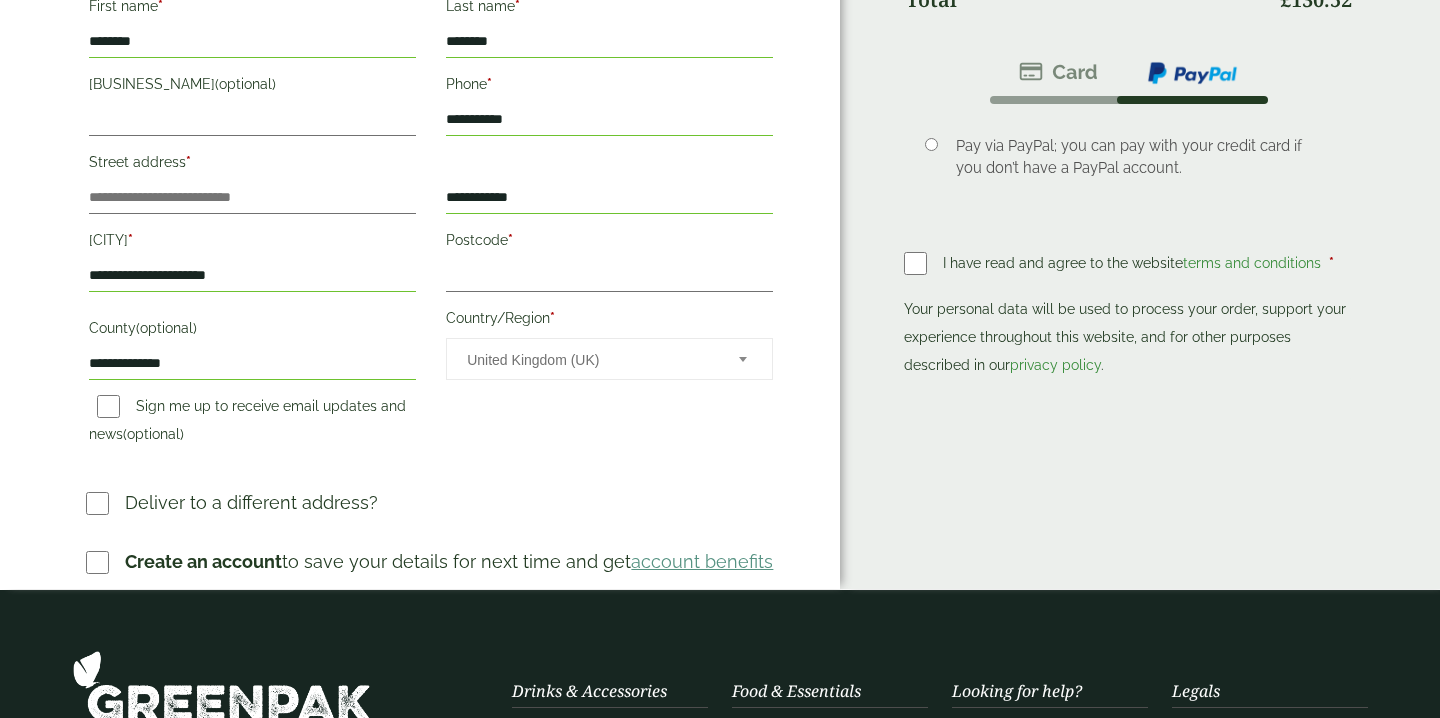 click on "Postcode  *" at bounding box center (609, 243) 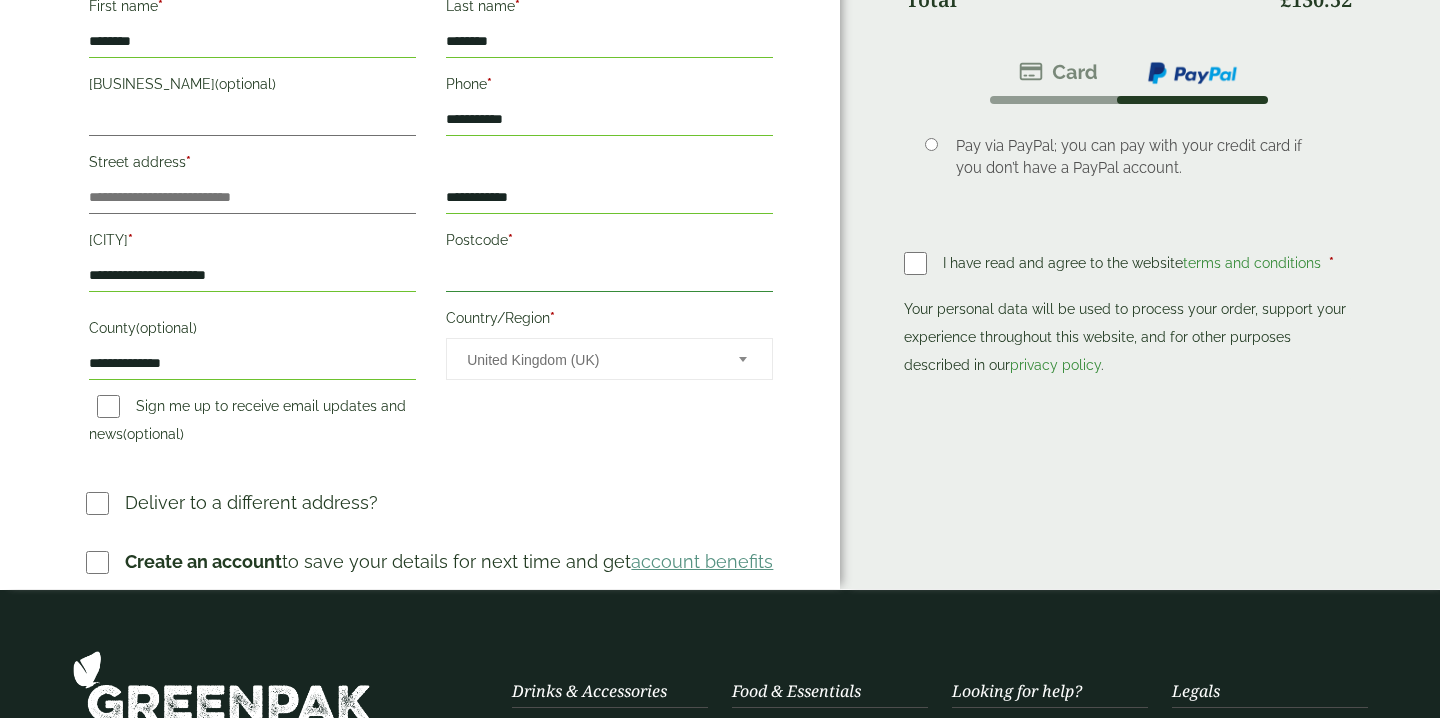 click on "Postcode  *" at bounding box center [609, 276] 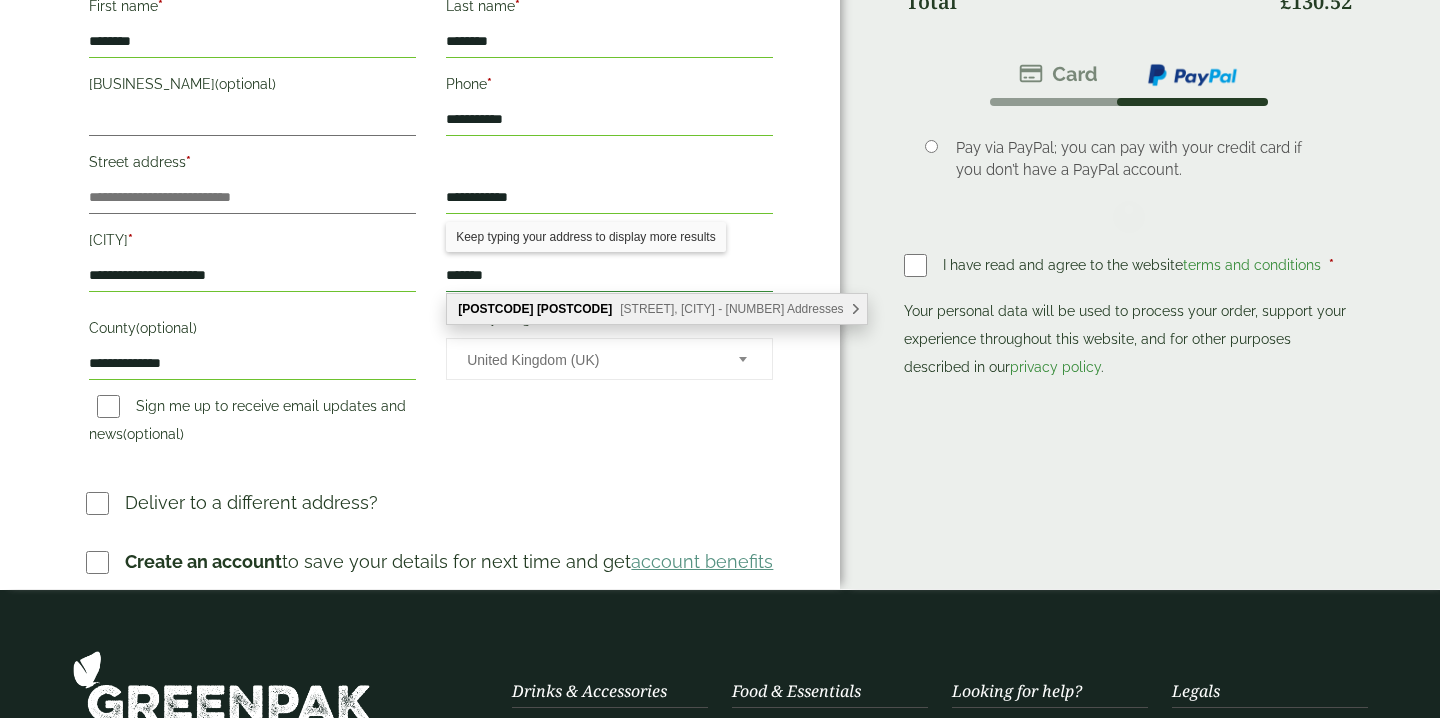 type on "*******" 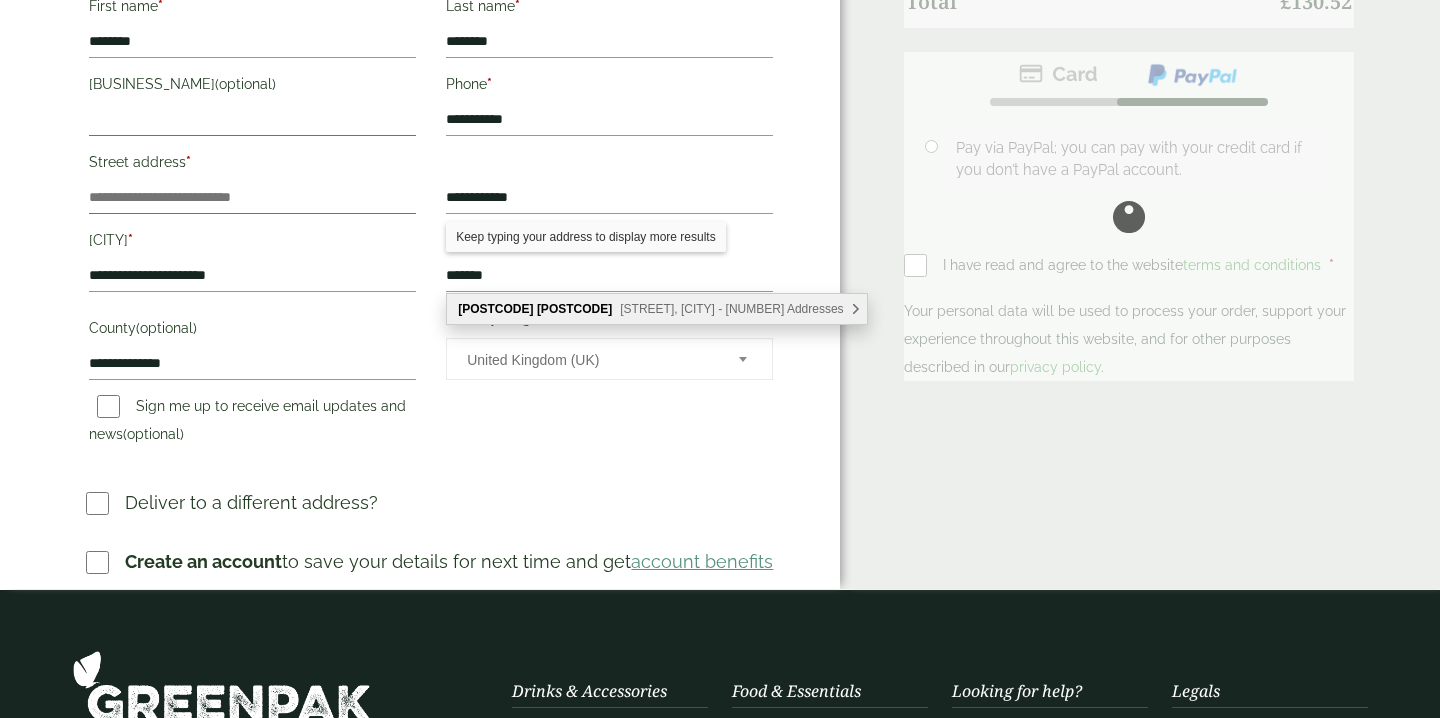 click on "Wilson Street, Pontefract - 22 Addresses" at bounding box center [731, 309] 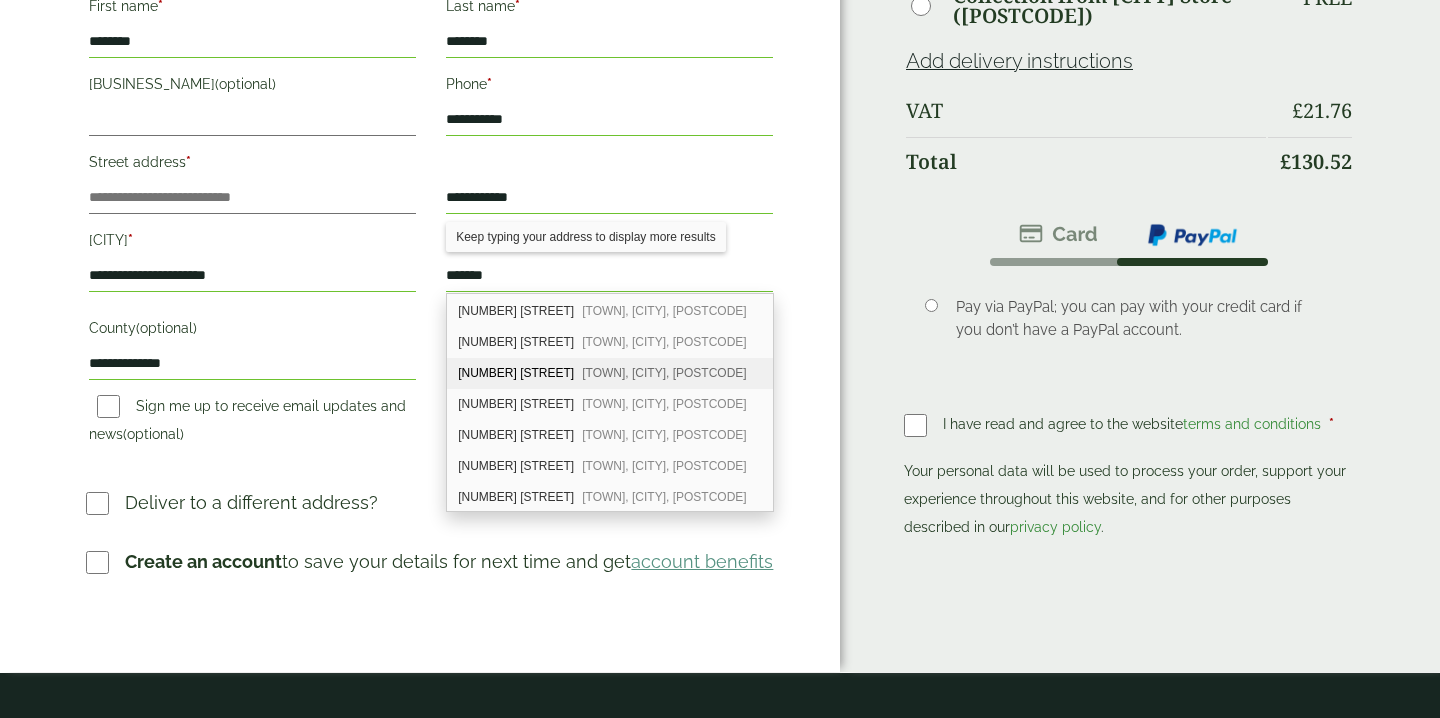 scroll, scrollTop: 377, scrollLeft: 0, axis: vertical 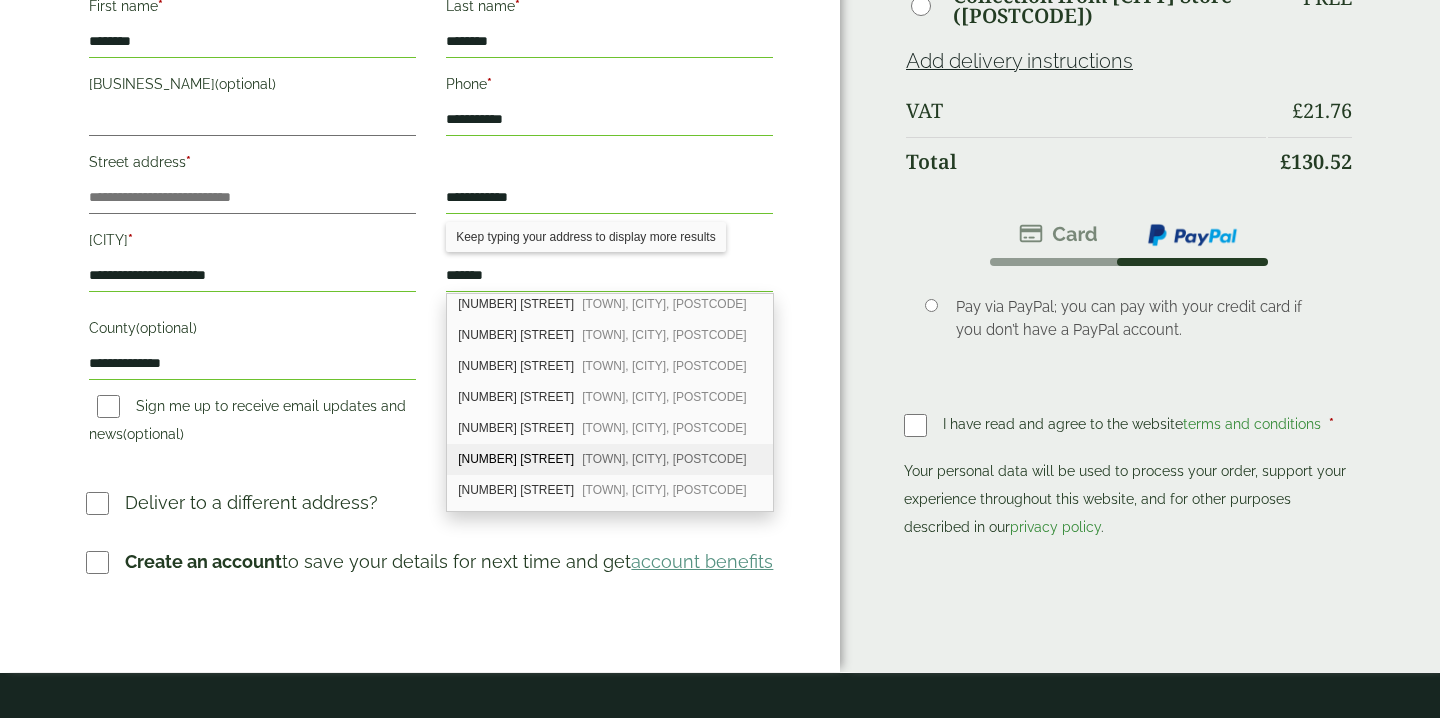 click on "23 Wilson Street Featherstone, Pontefract, WF7 5BH" at bounding box center [610, 459] 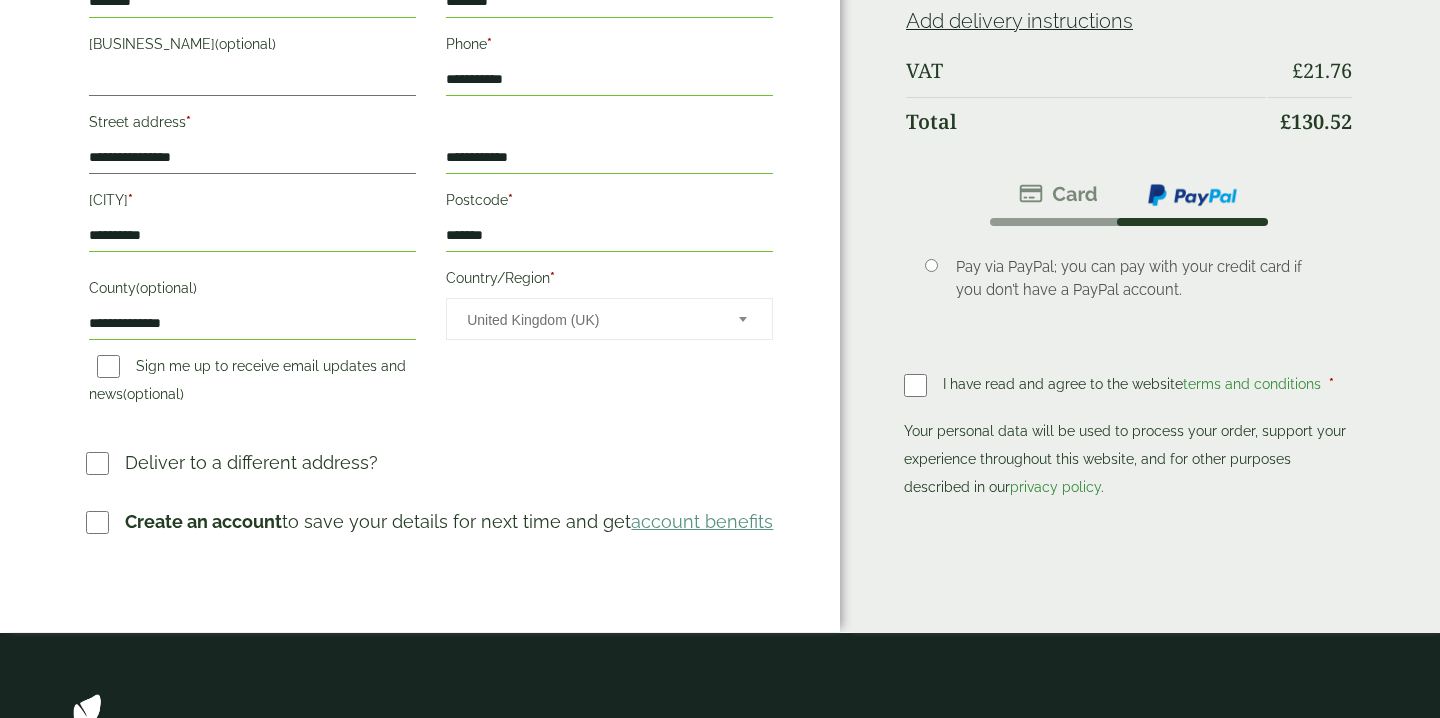 scroll, scrollTop: 521, scrollLeft: 0, axis: vertical 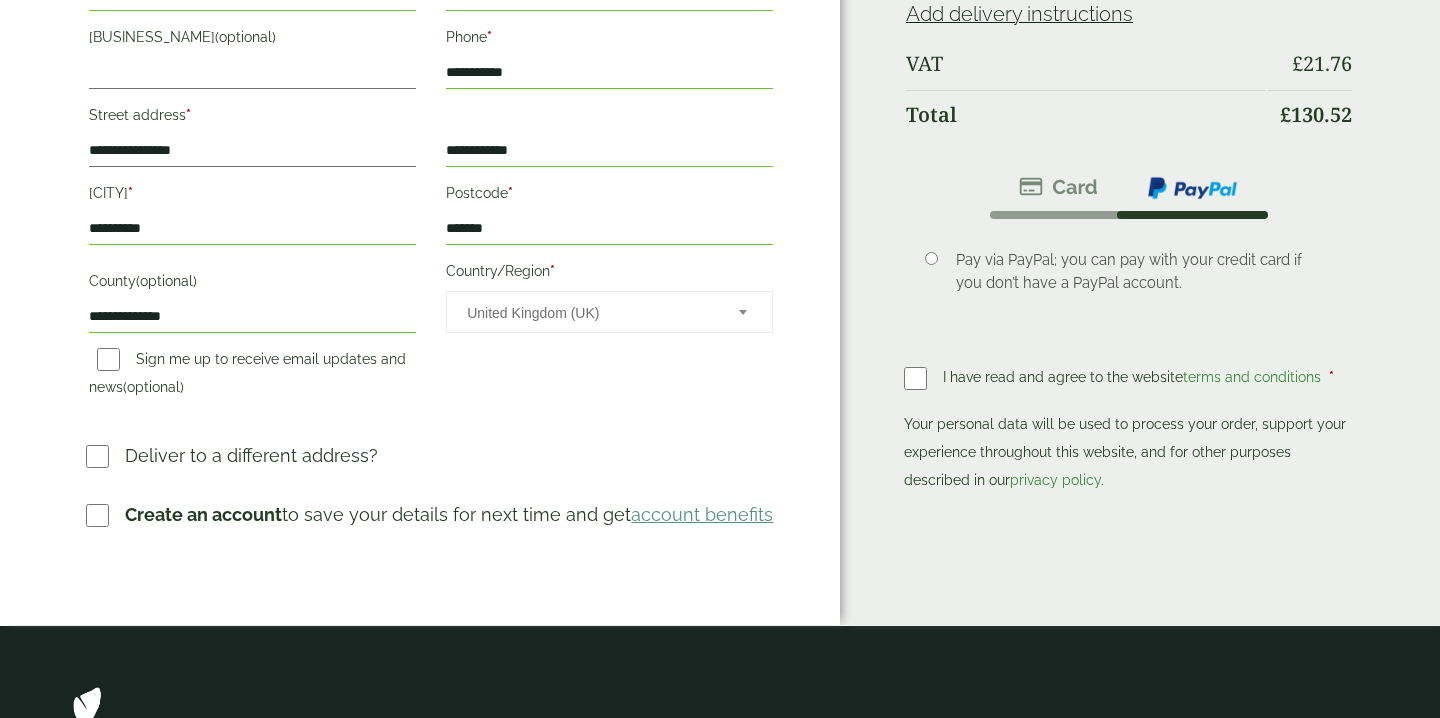 click on "*******" at bounding box center [609, 229] 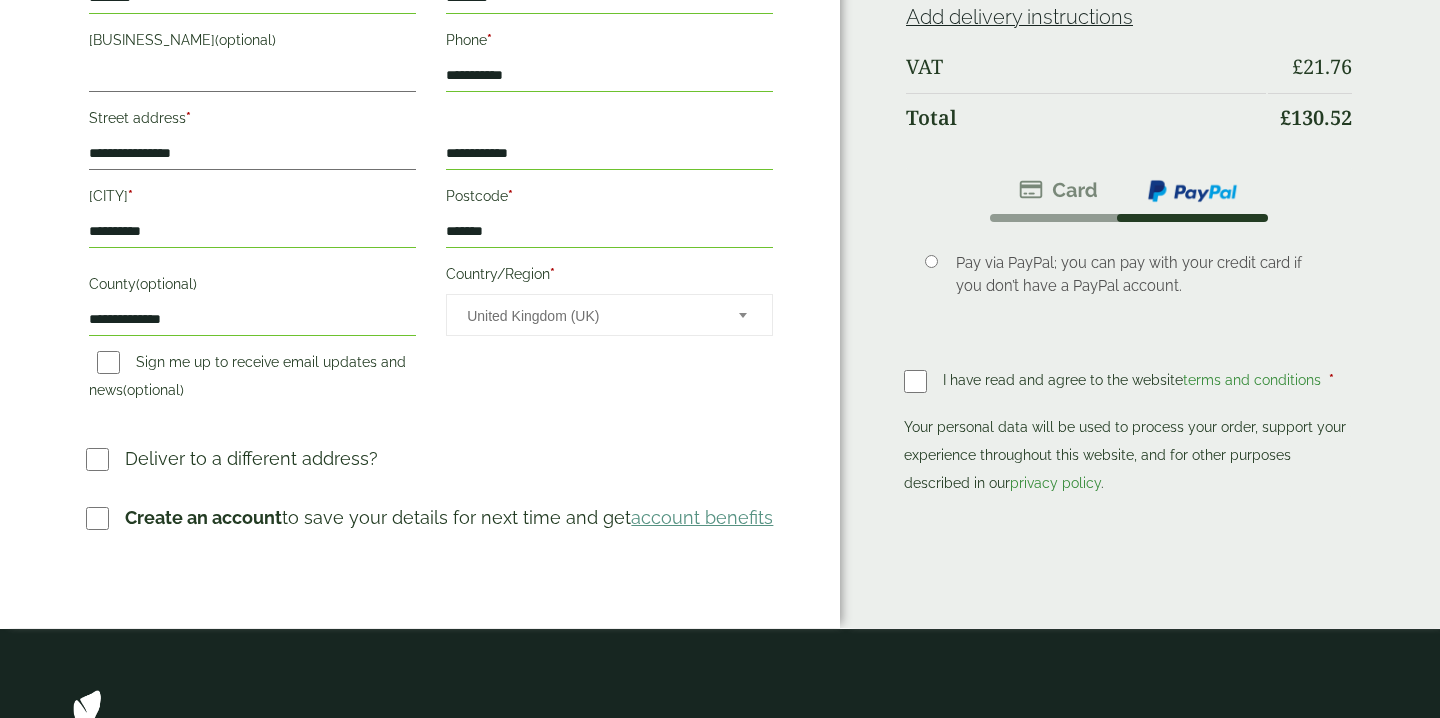 scroll, scrollTop: 520, scrollLeft: 0, axis: vertical 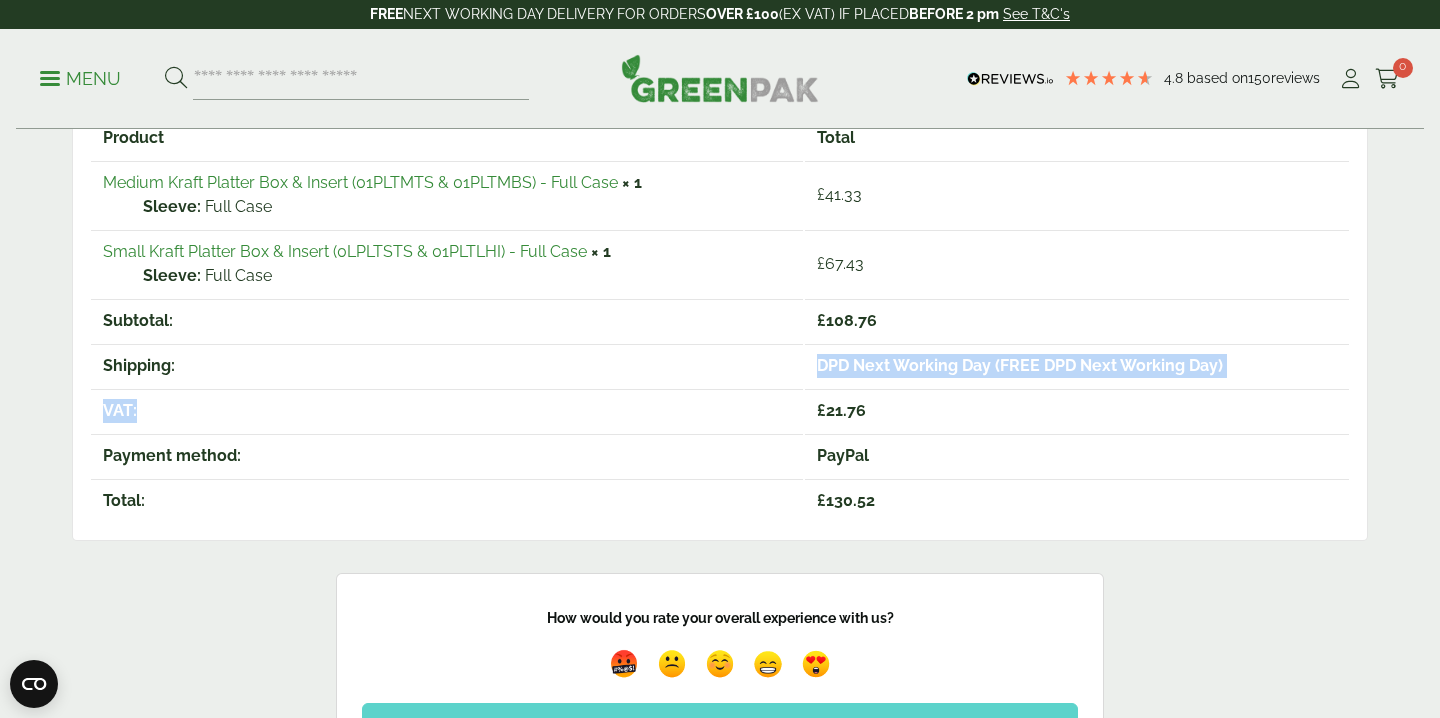 drag, startPoint x: 819, startPoint y: 369, endPoint x: 1096, endPoint y: 394, distance: 278.1259 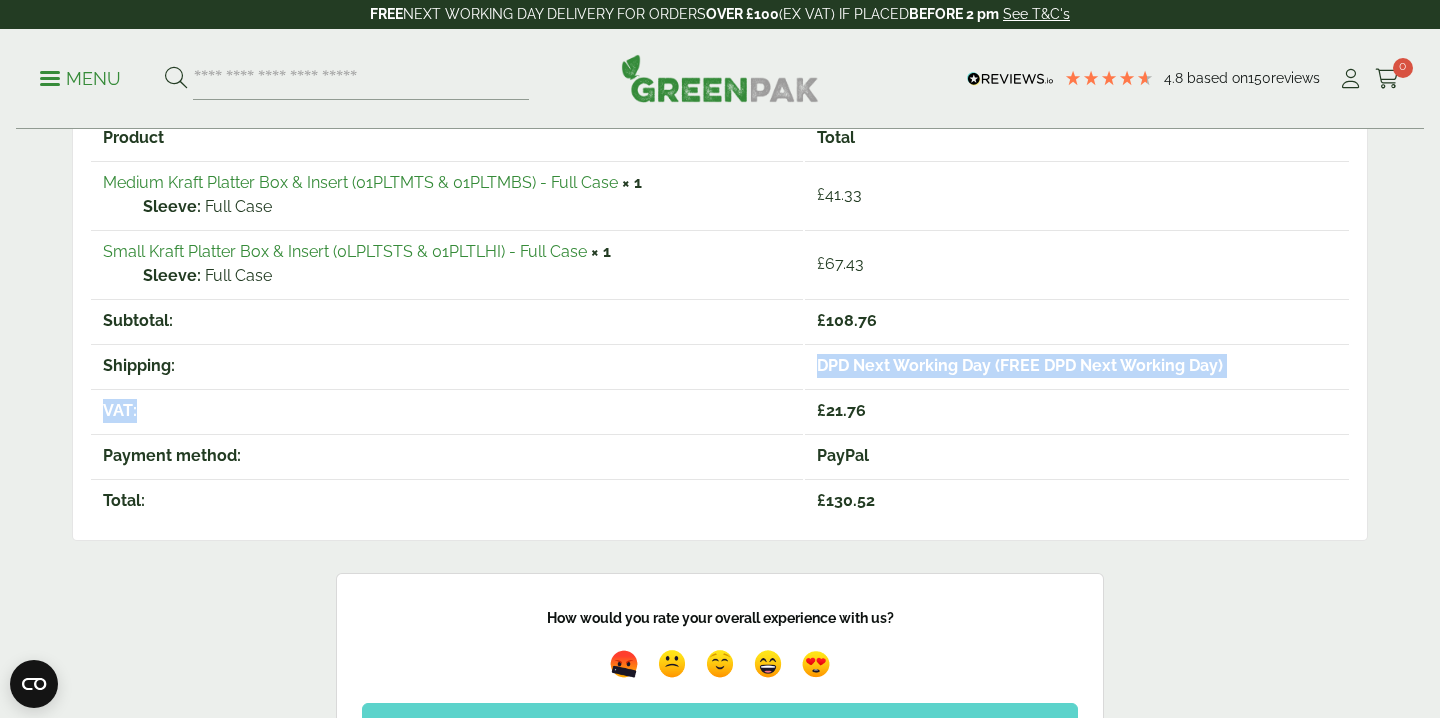 click on "Subtotal:
£ 108.76
Shipping:
DPD Next Working Day (FREE DPD Next Working Day)
VAT:
£ 21.76
Payment method:
PayPal
Total:
£ 130.52" at bounding box center (720, 410) 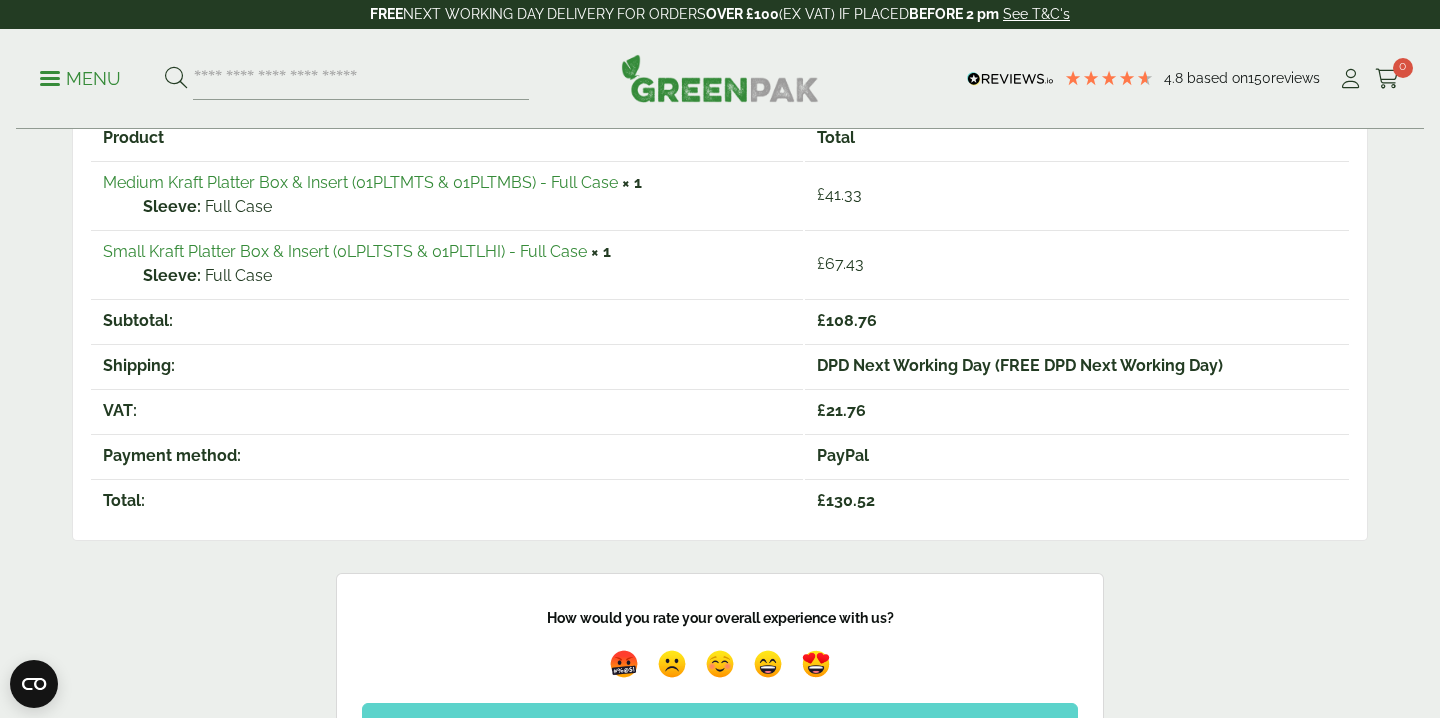 click on "Shipping:" at bounding box center [447, 320] 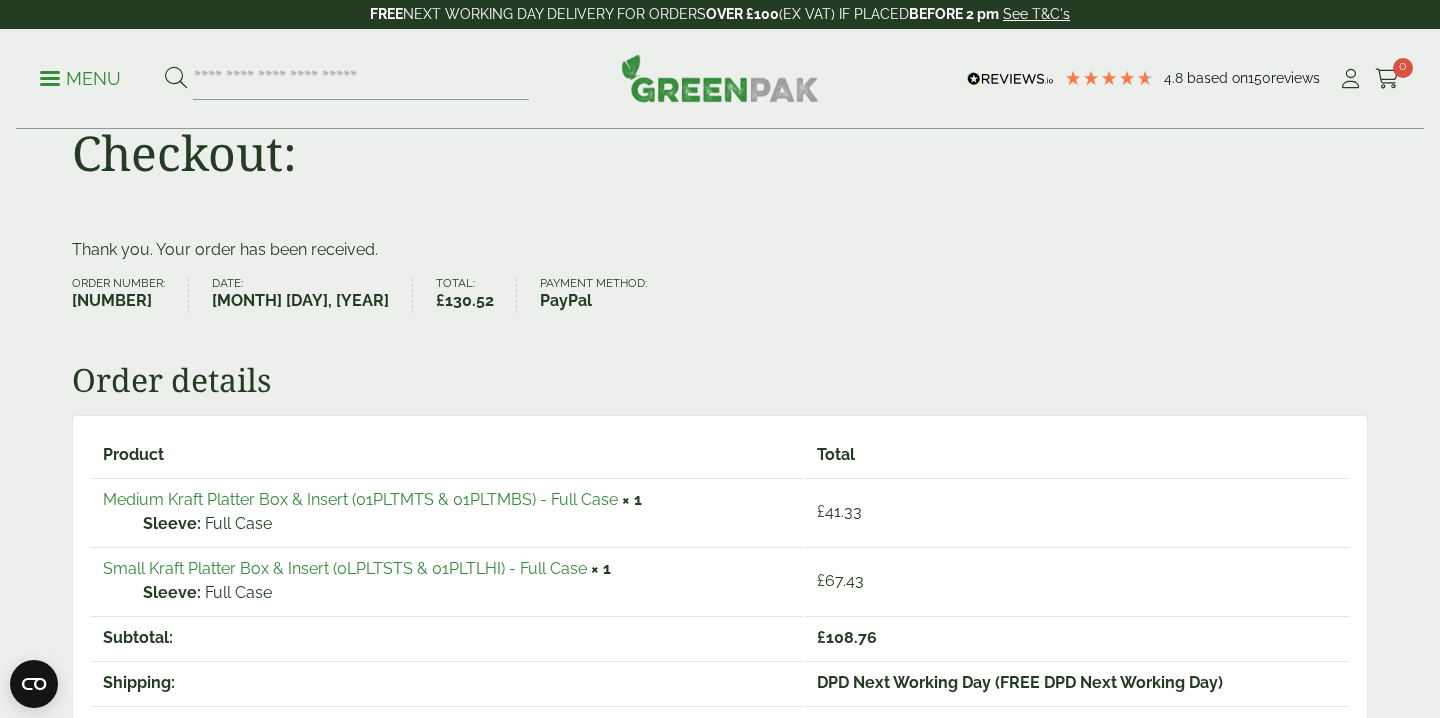 scroll, scrollTop: 0, scrollLeft: 0, axis: both 